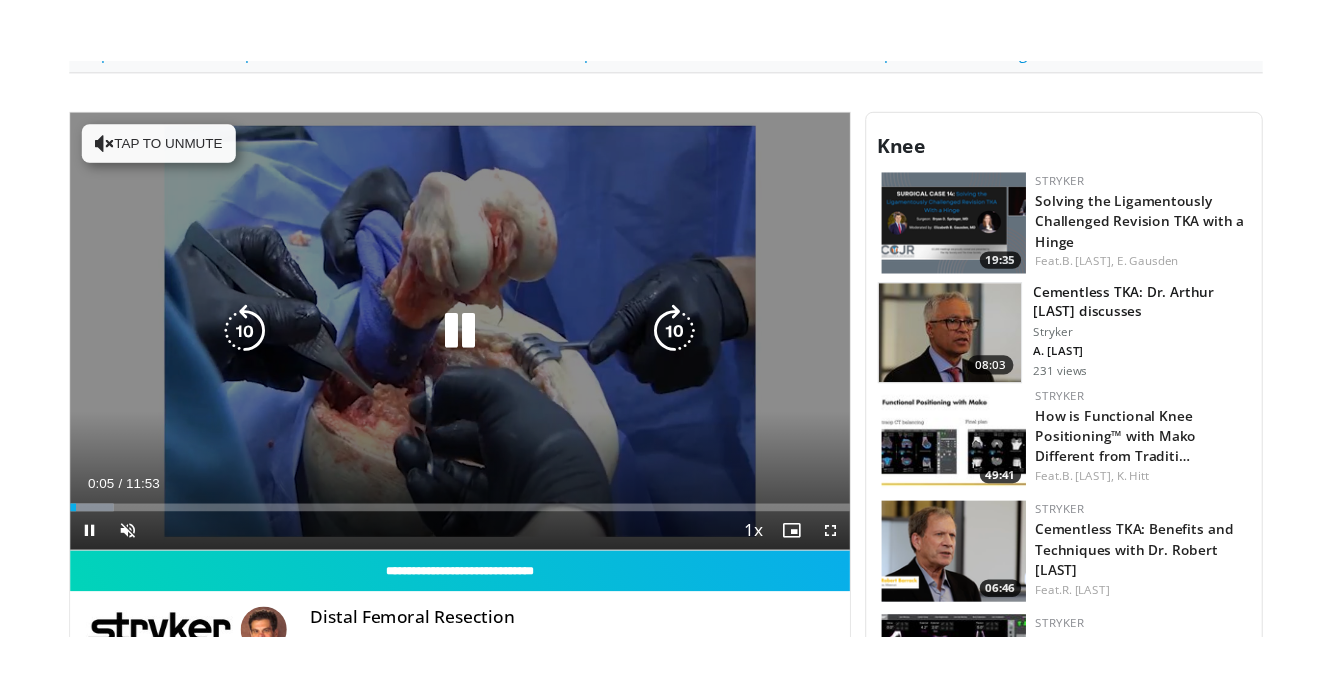 scroll, scrollTop: 454, scrollLeft: 0, axis: vertical 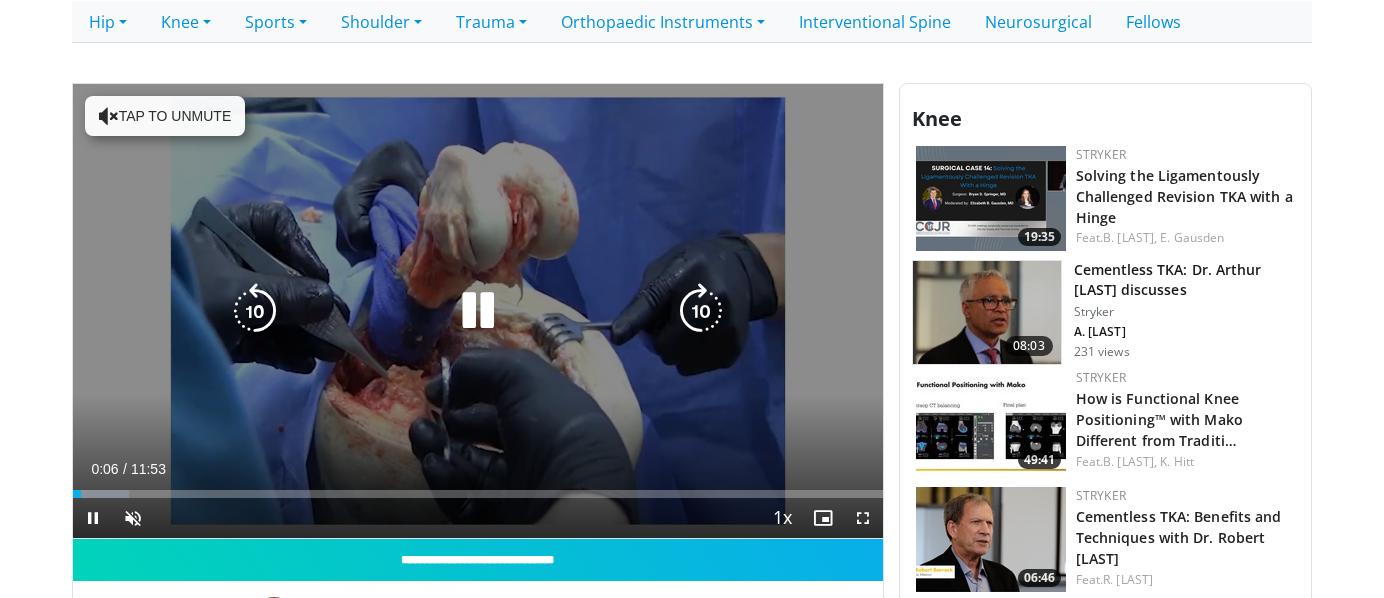 click on "Tap to unmute" at bounding box center [165, 116] 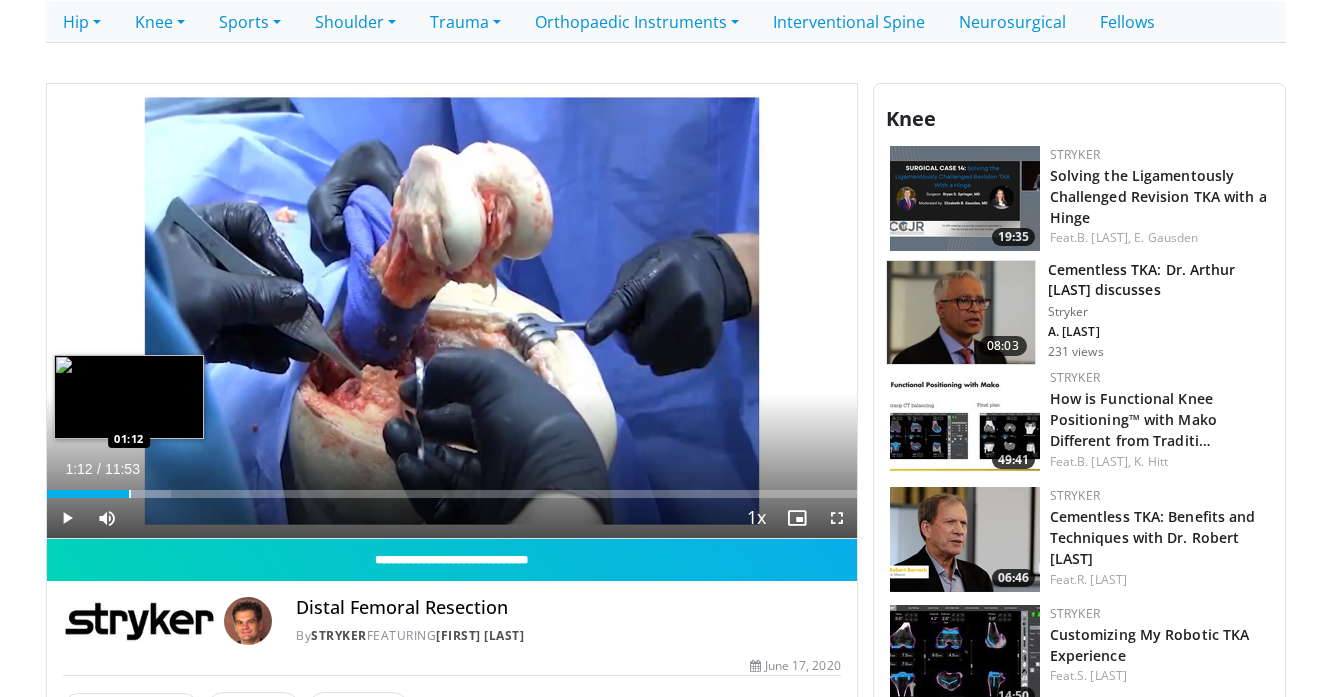 click at bounding box center [130, 494] 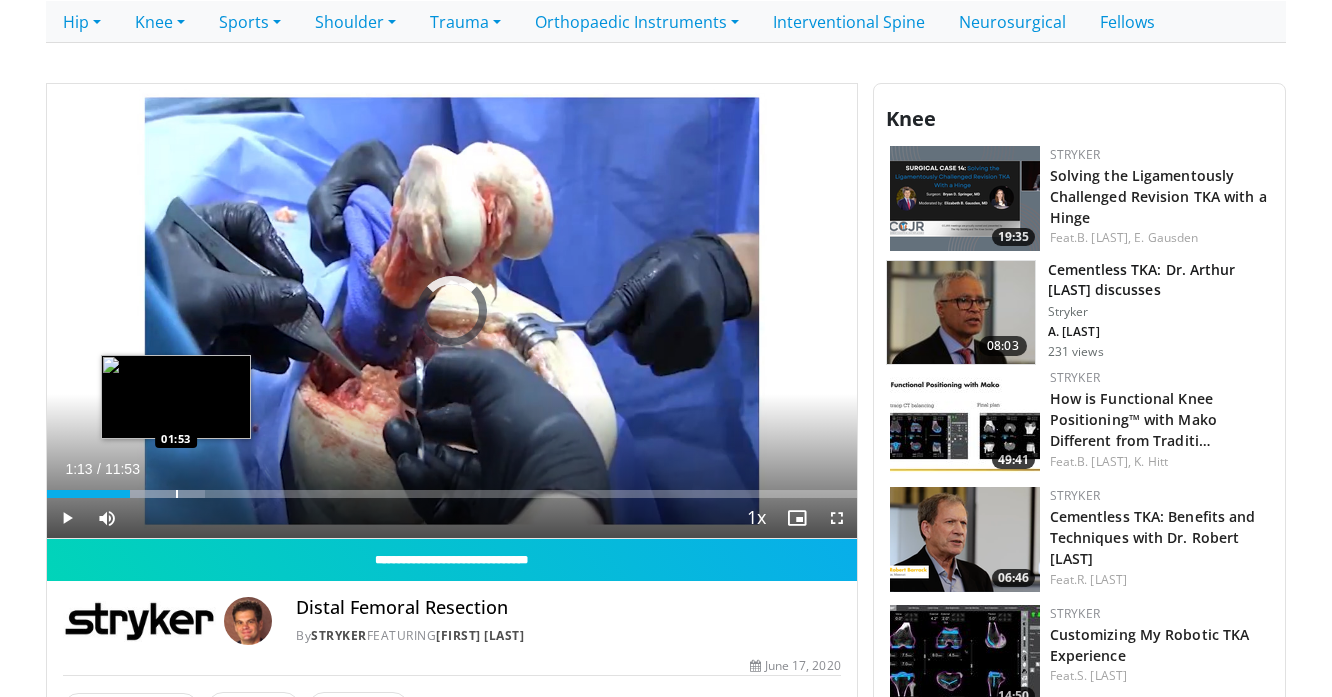 click at bounding box center (177, 494) 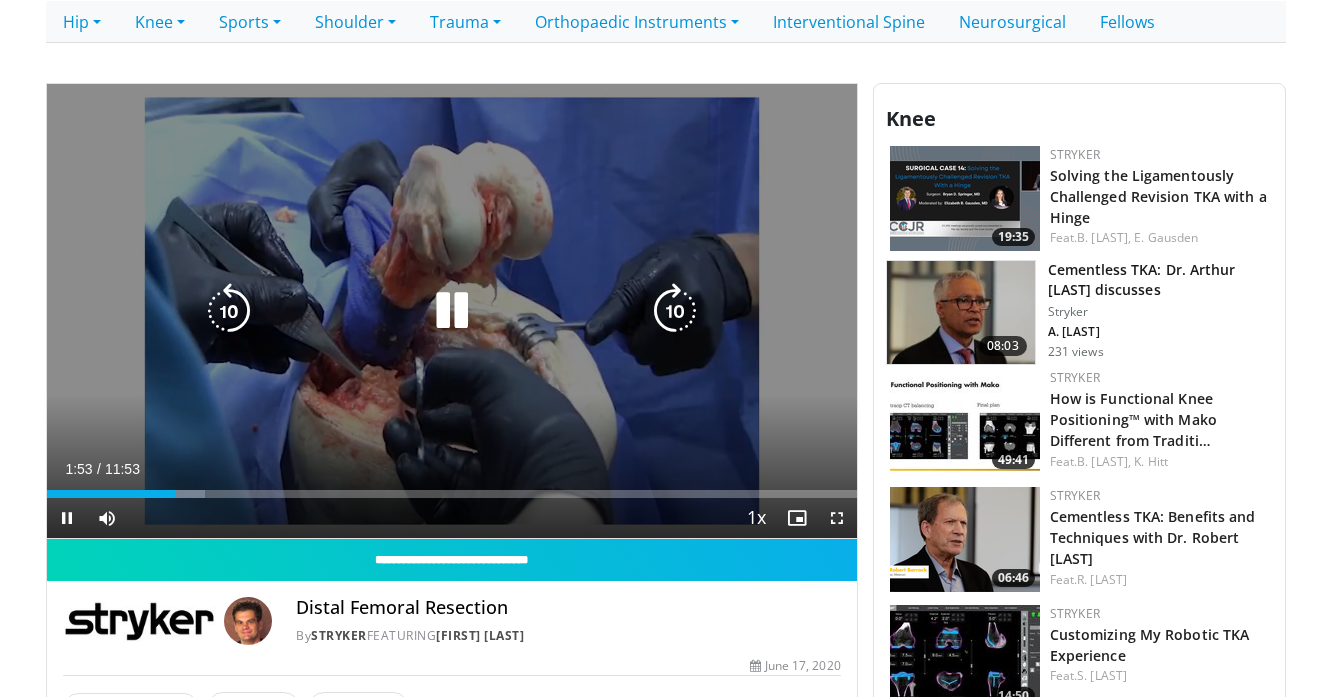 click at bounding box center (0, 0) 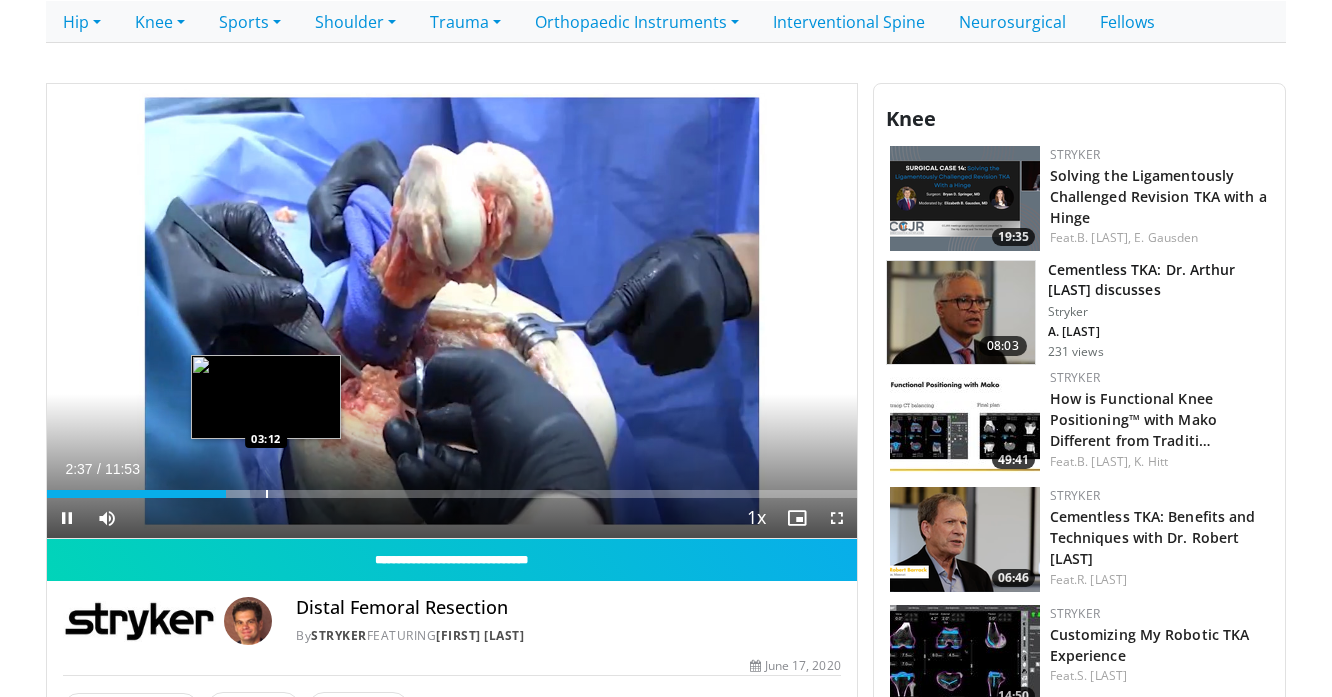 click at bounding box center [267, 494] 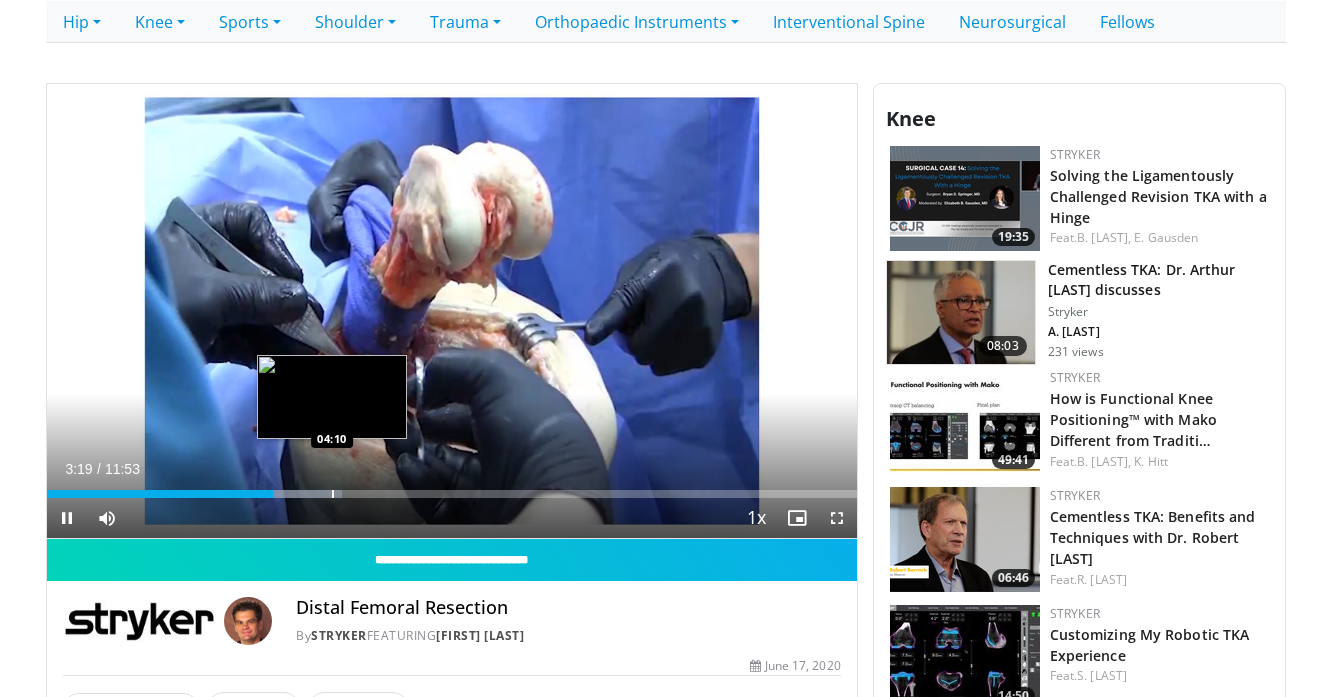 click at bounding box center (333, 494) 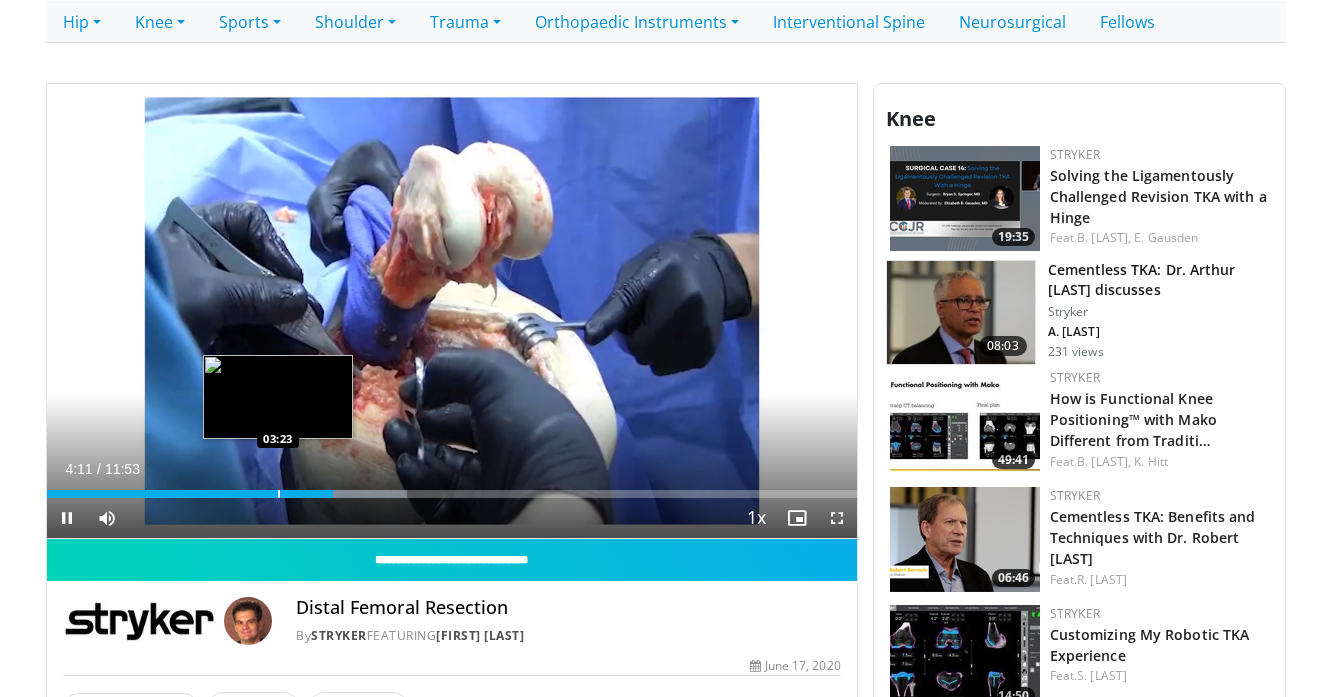 click at bounding box center [279, 494] 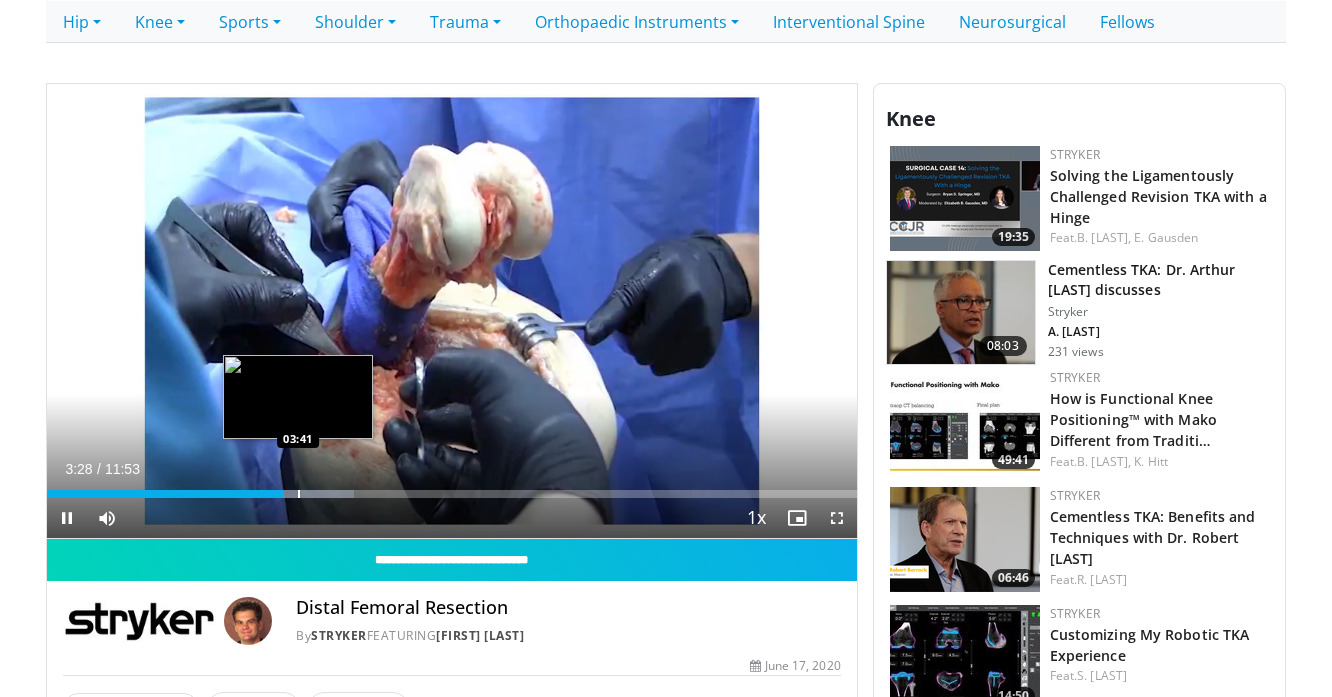 click at bounding box center [299, 494] 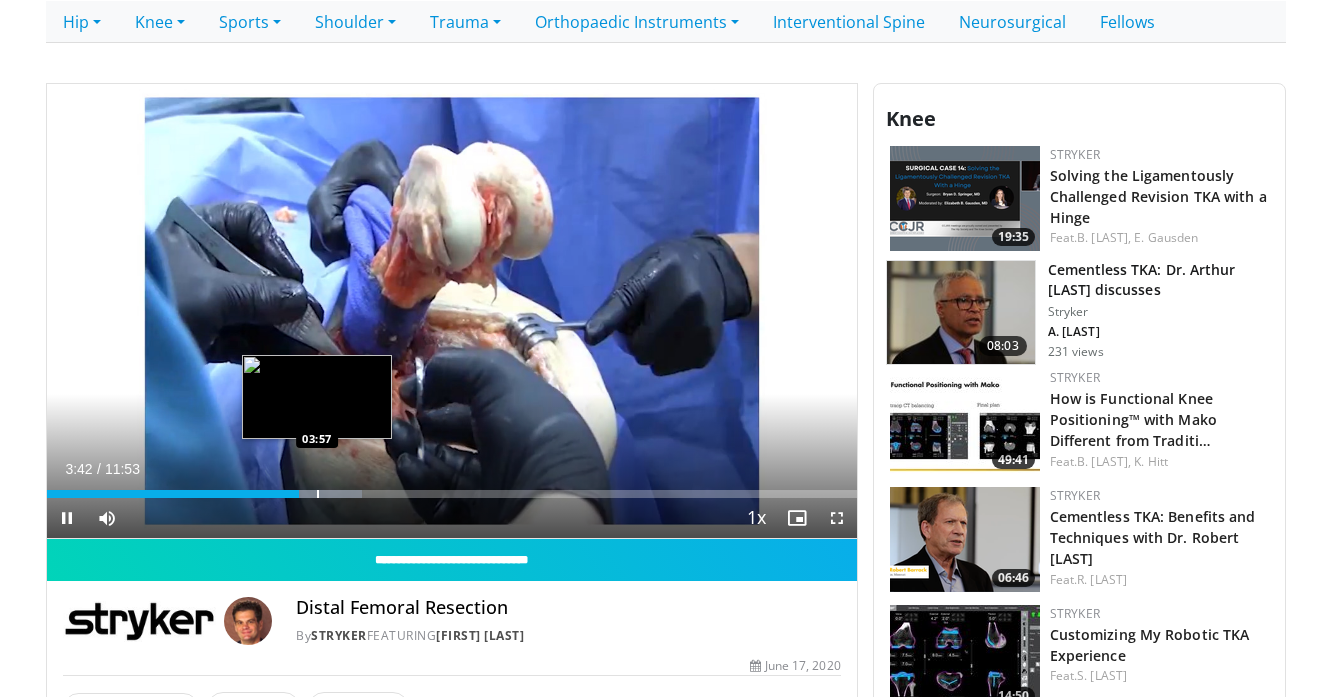 click at bounding box center [318, 494] 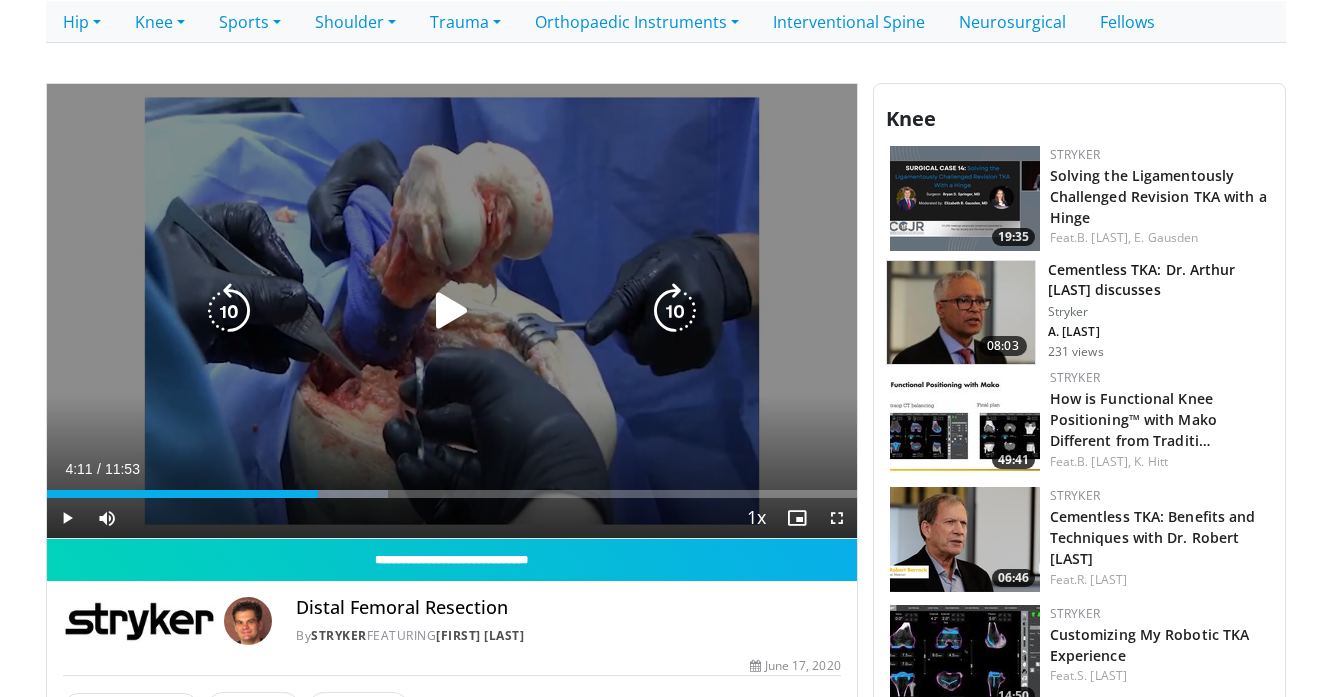 click at bounding box center (0, 0) 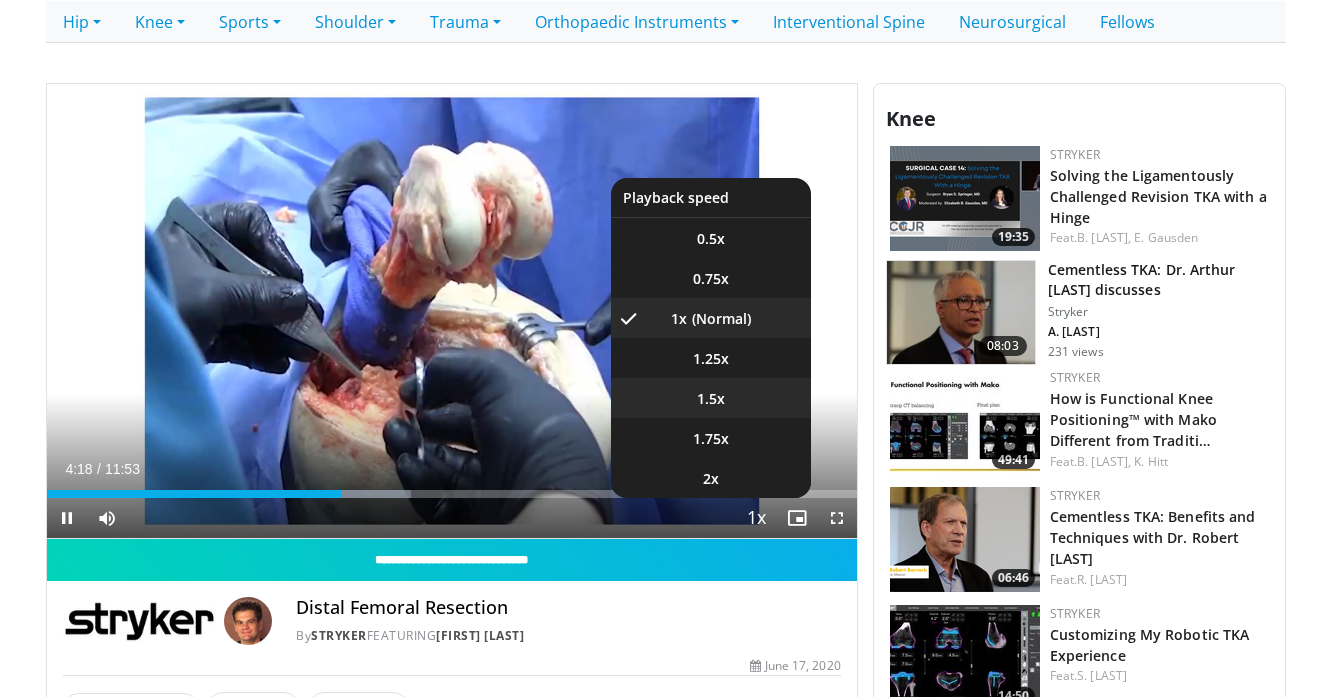 click on "1.5x" at bounding box center (711, 399) 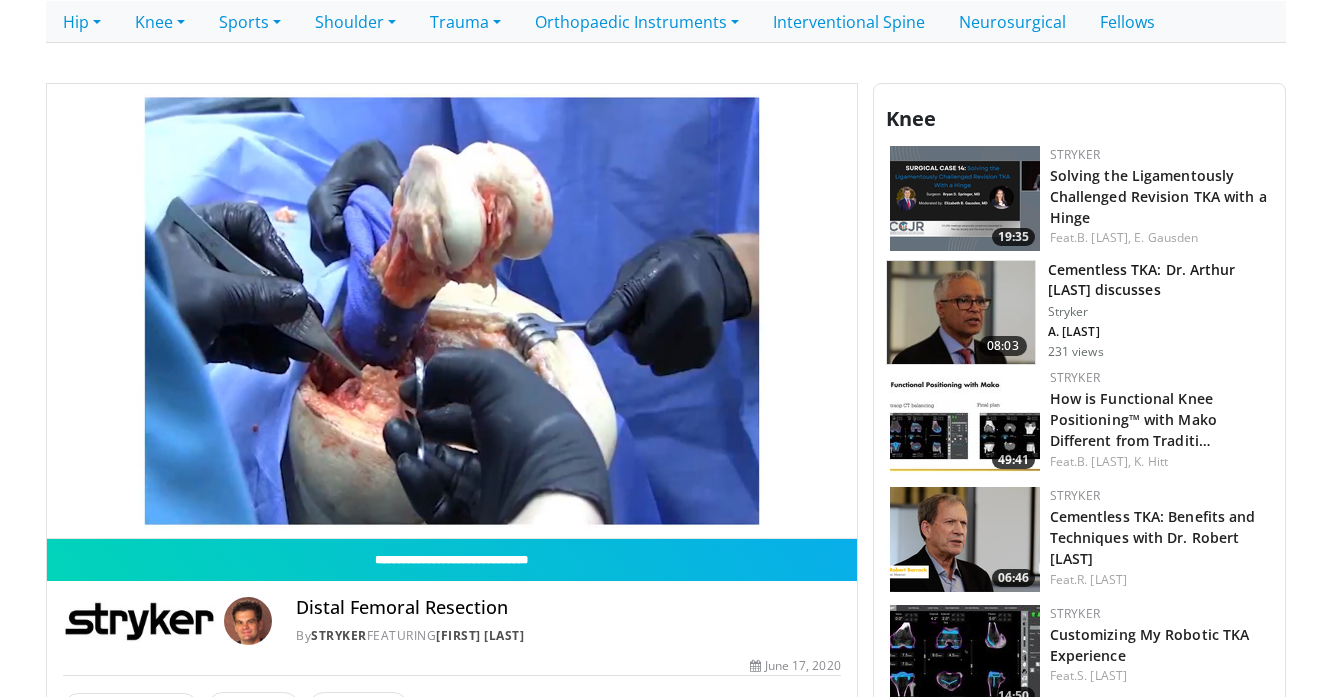 click on "10 seconds
Tap to unmute" at bounding box center [452, 311] 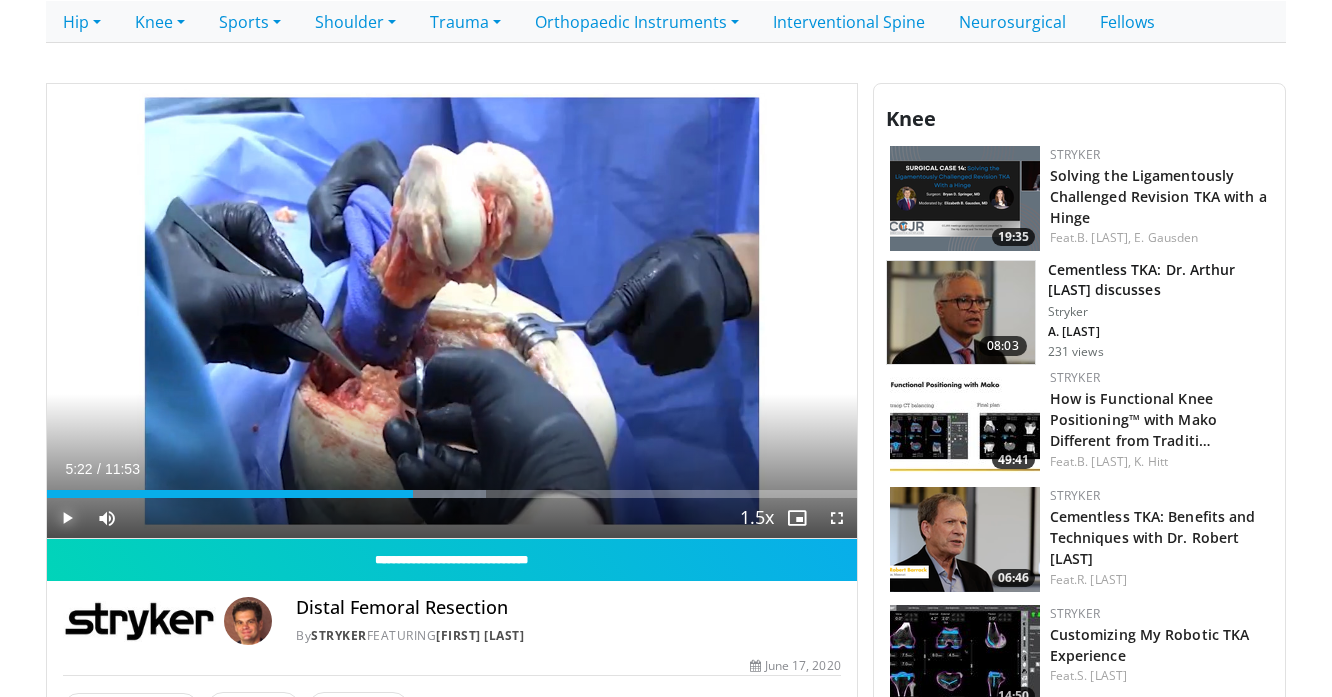 click at bounding box center (67, 518) 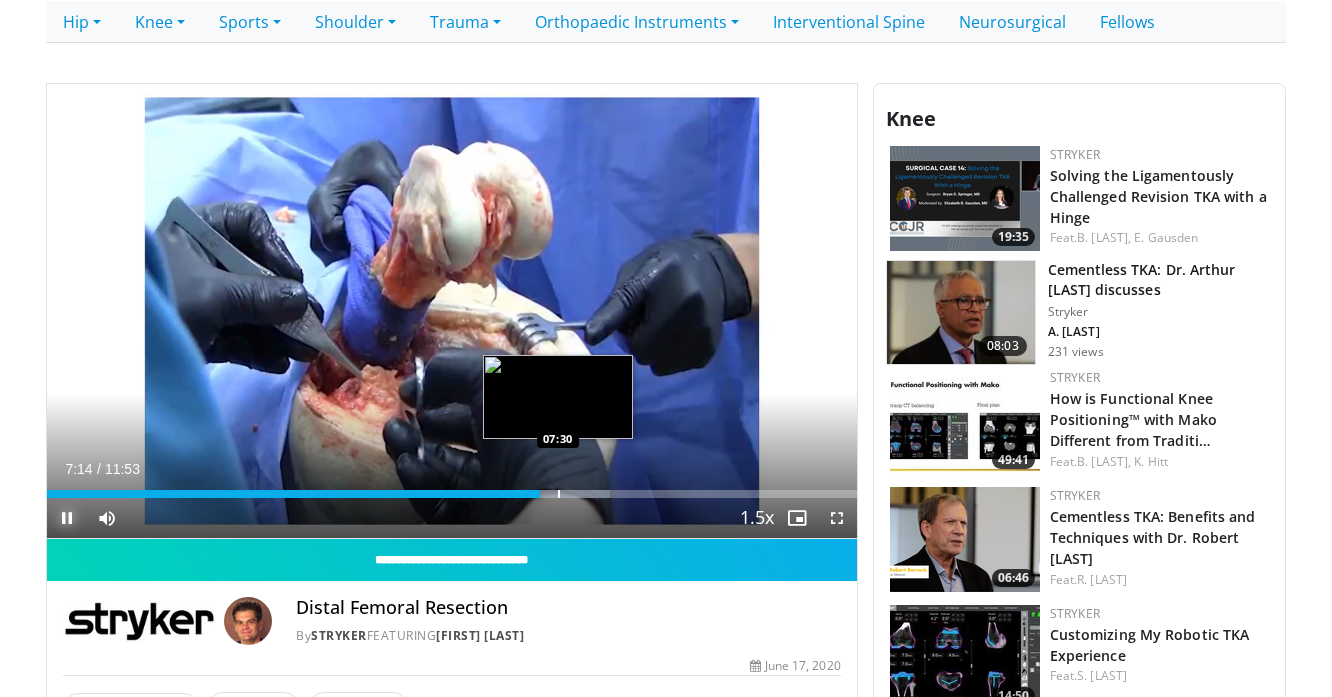 click on "Loaded :  69.52% 07:14 07:30" at bounding box center (452, 488) 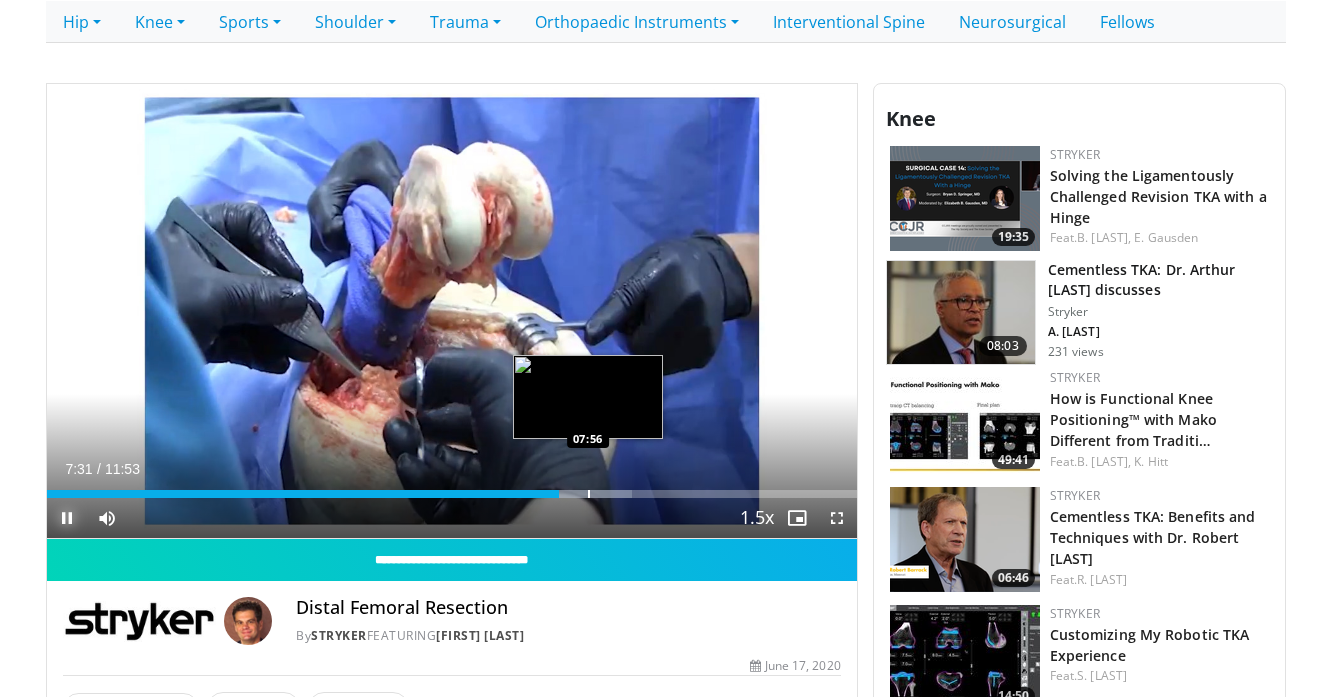 click on "Loaded :  72.30% 07:31 07:56" at bounding box center [452, 488] 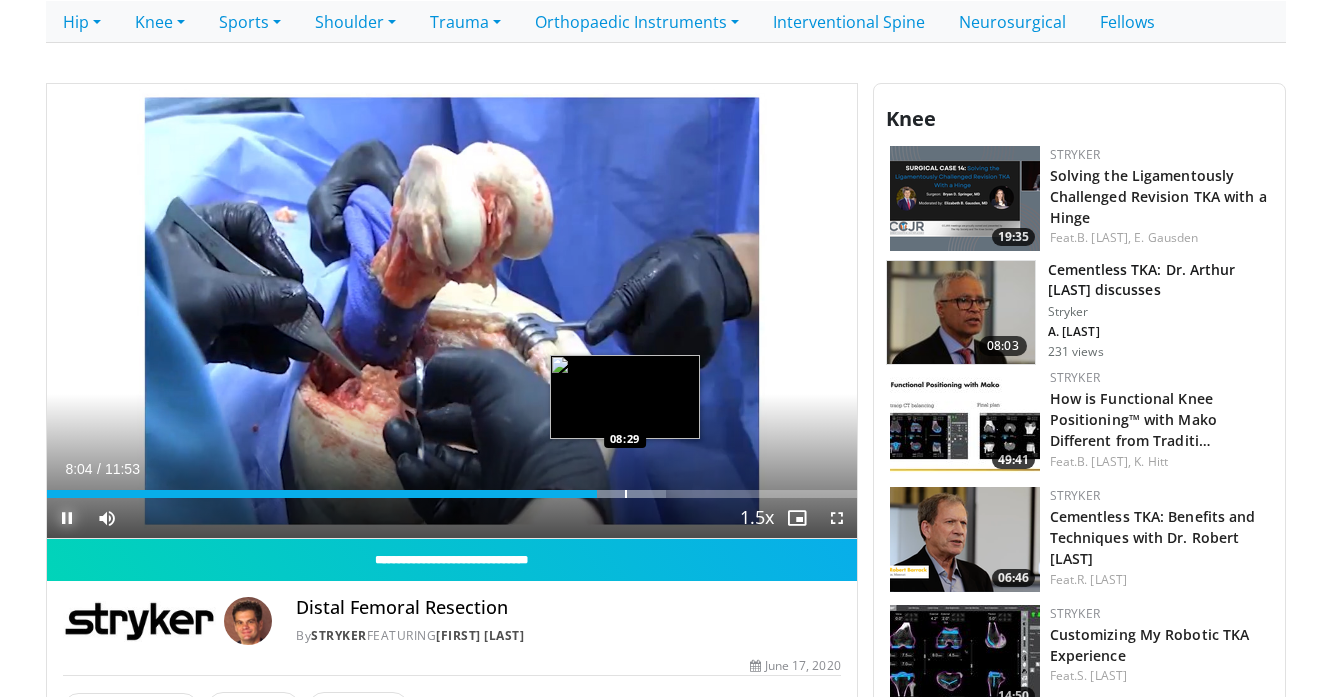 click at bounding box center [626, 494] 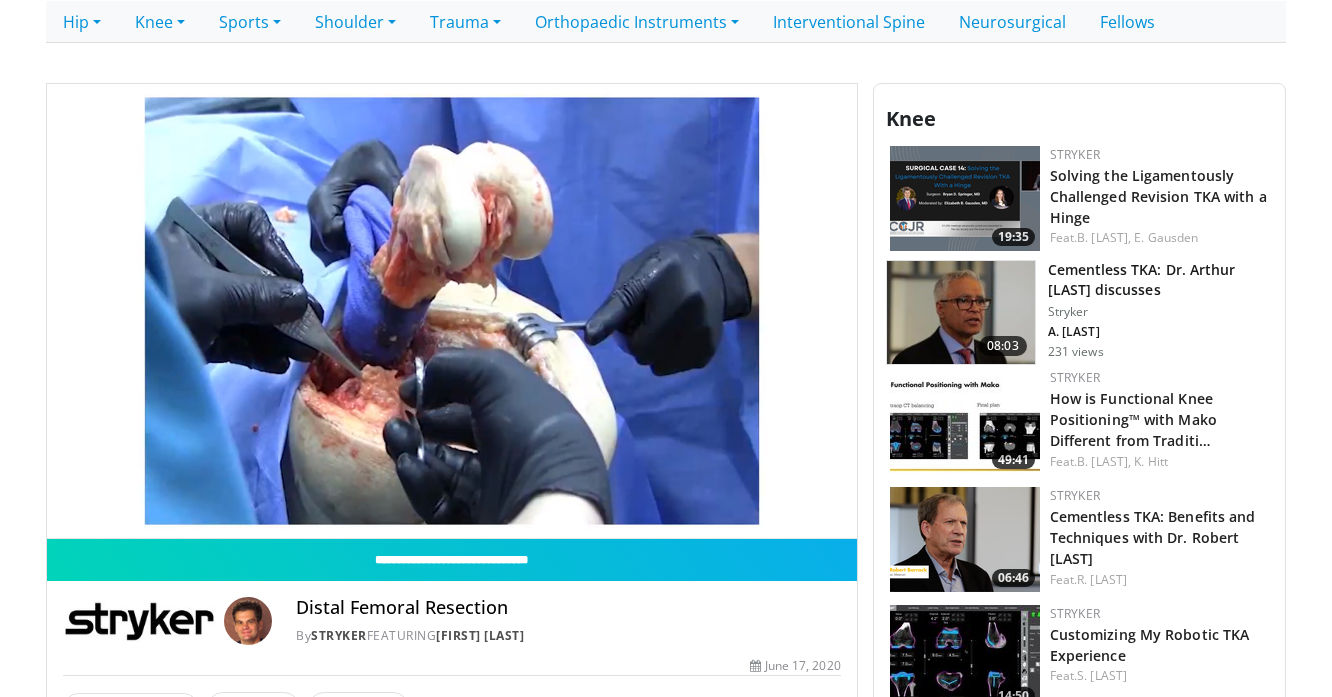 scroll, scrollTop: 0, scrollLeft: 0, axis: both 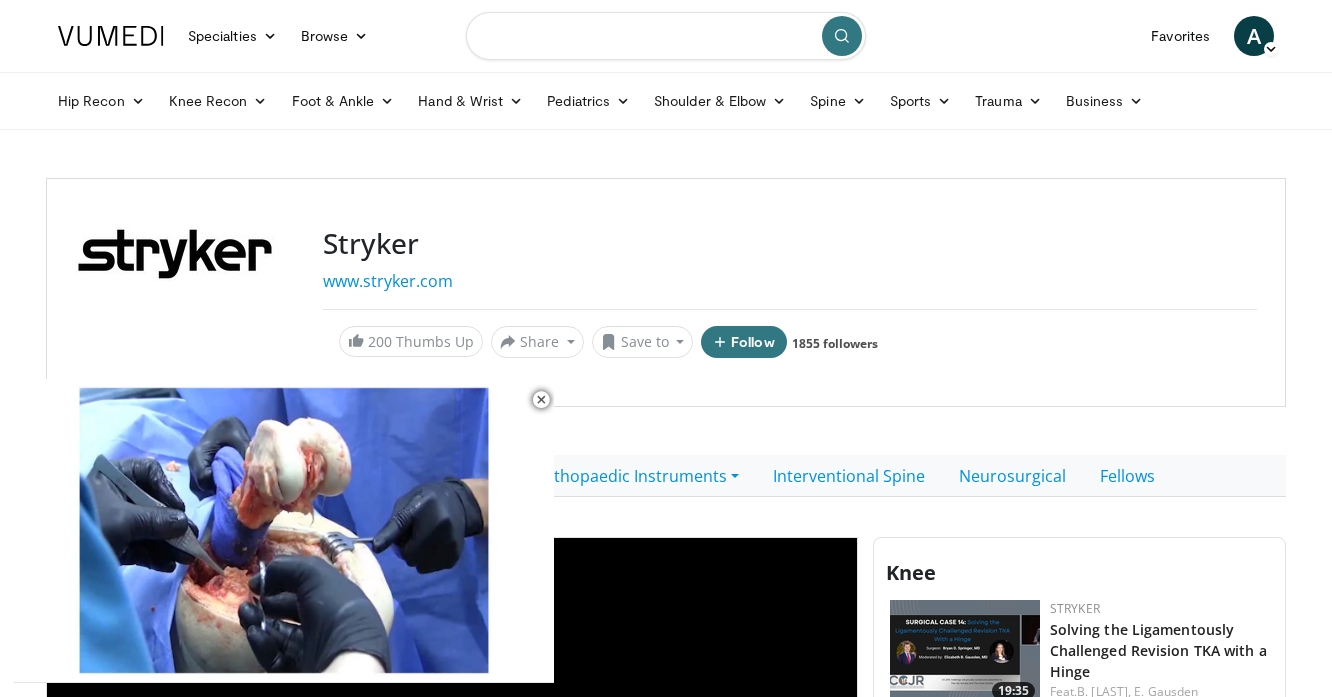 click at bounding box center (666, 36) 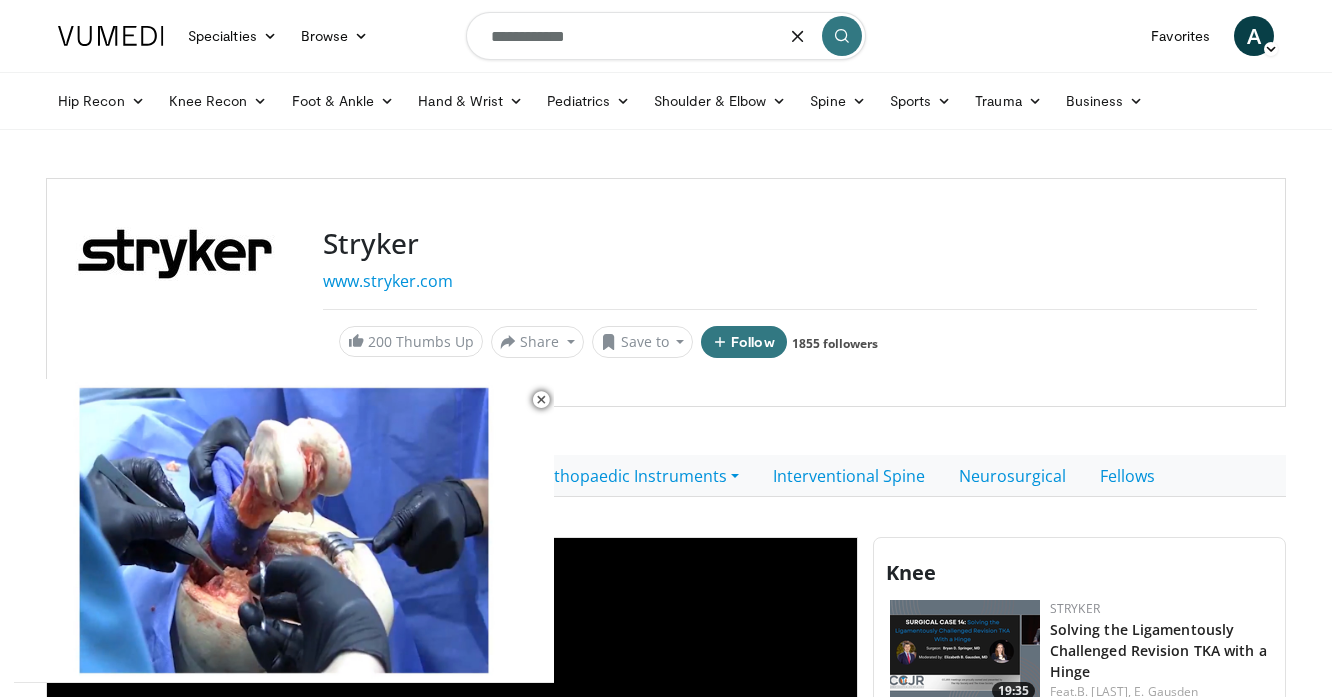 type on "**********" 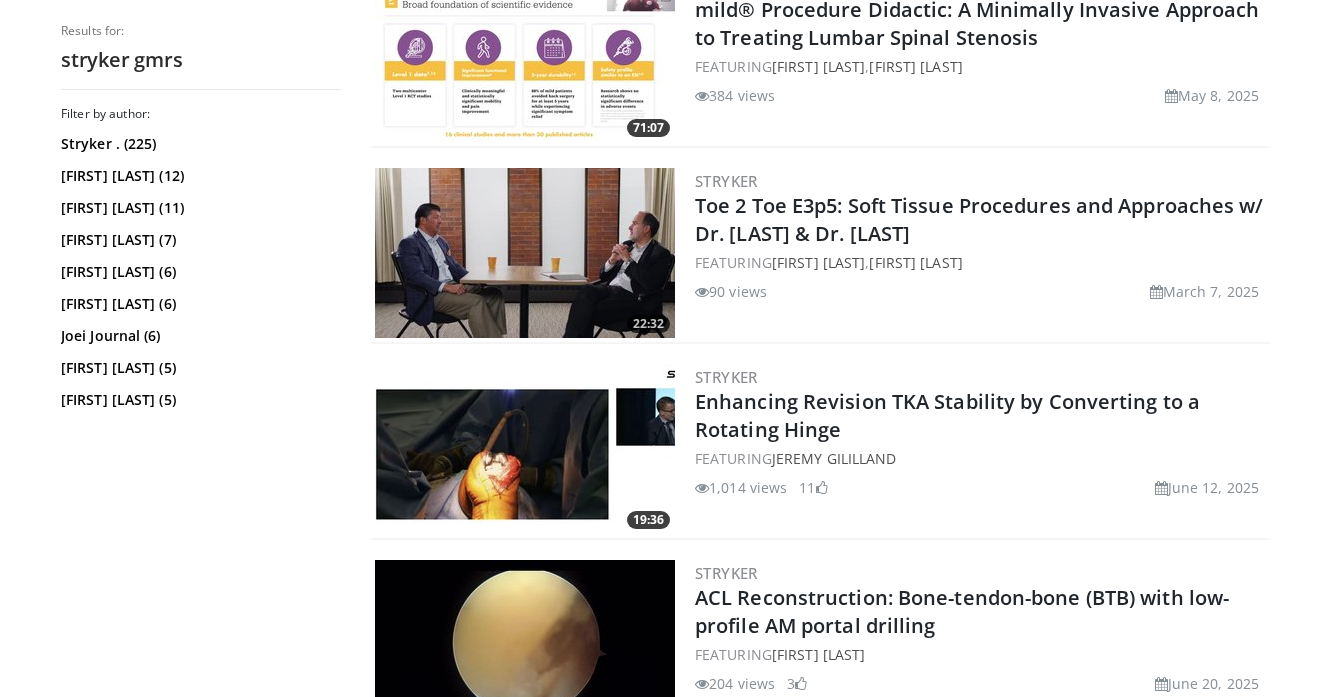 scroll, scrollTop: 3002, scrollLeft: 0, axis: vertical 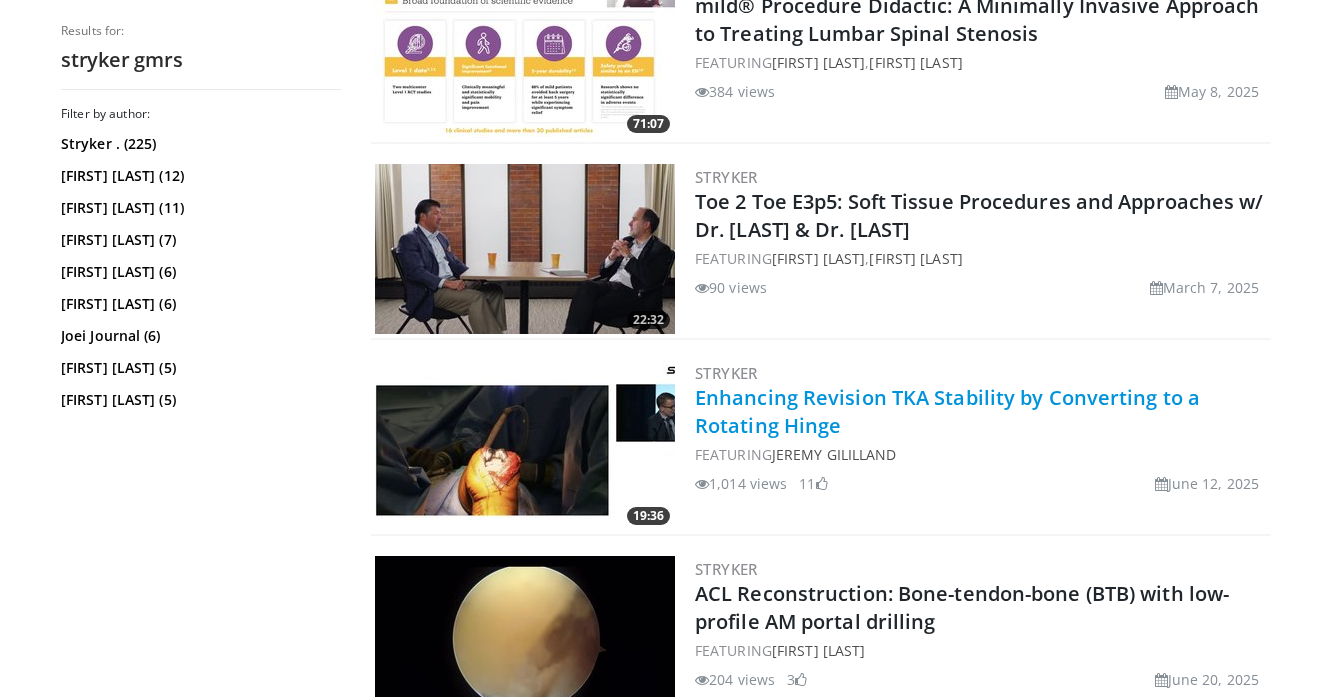 click on "Enhancing Revision TKA Stability by Converting to a Rotating Hinge" at bounding box center [947, 411] 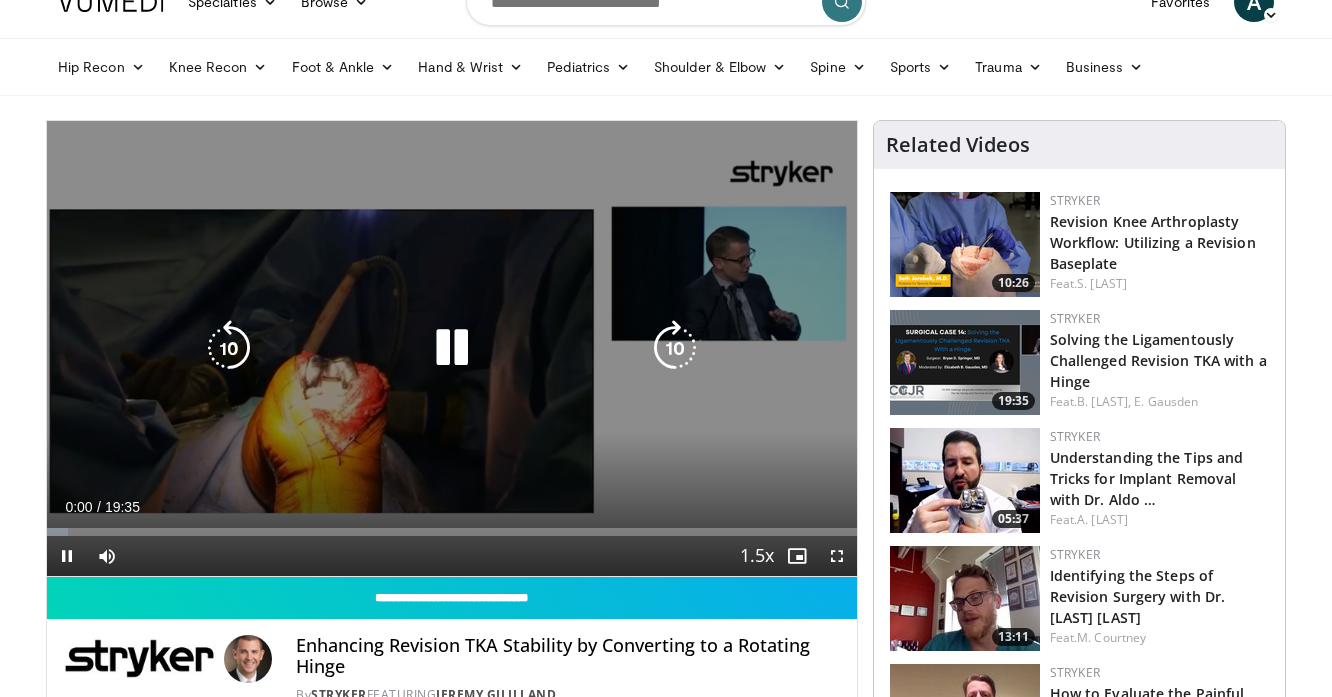 scroll, scrollTop: 36, scrollLeft: 0, axis: vertical 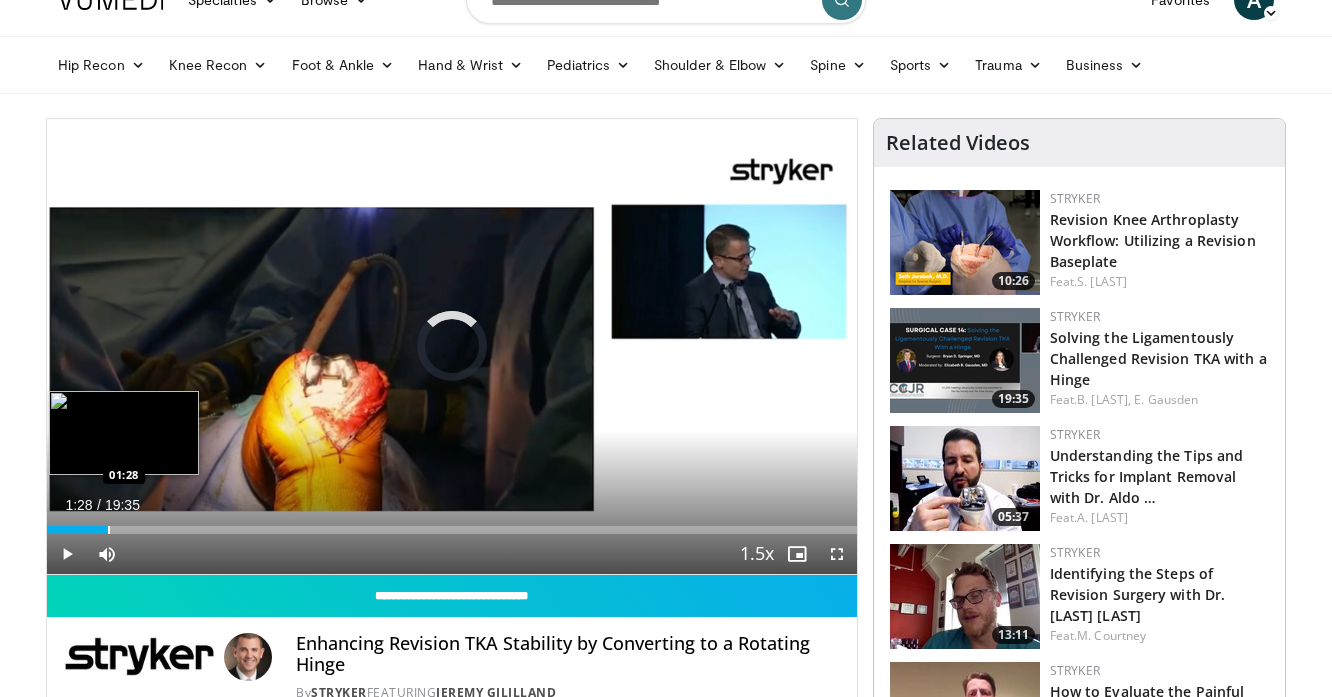 click at bounding box center (109, 530) 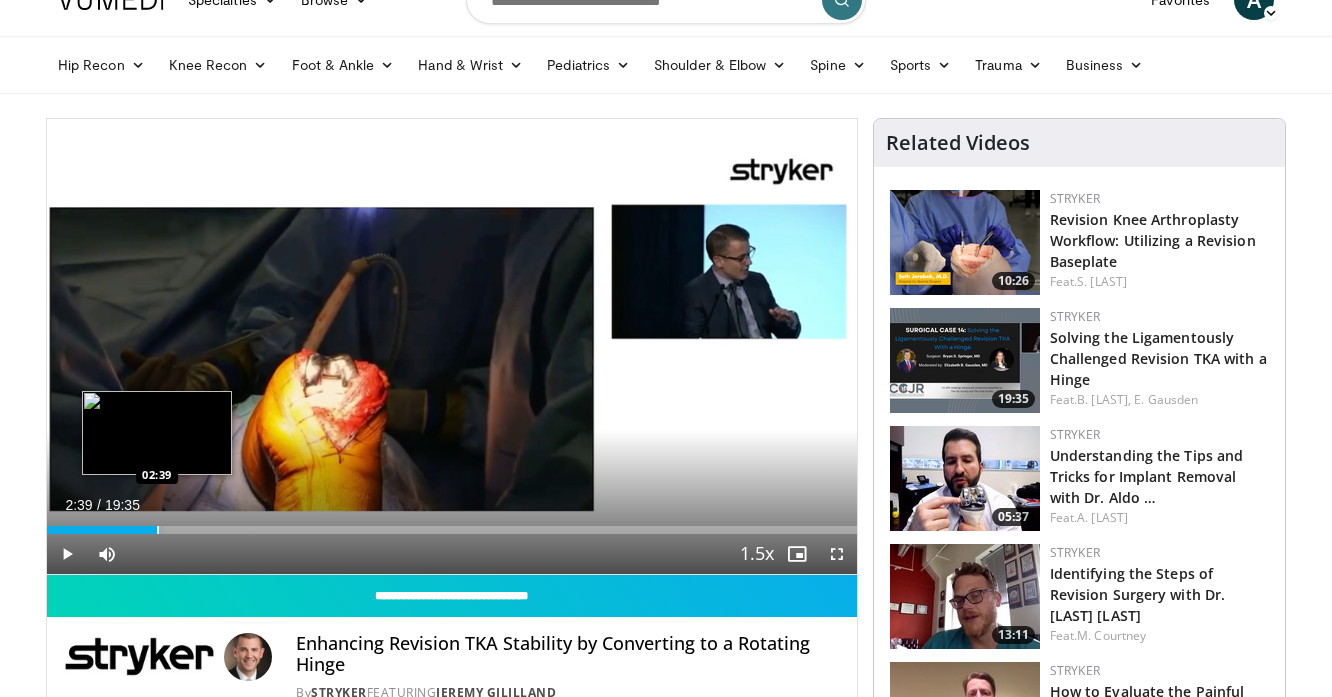 click at bounding box center [158, 530] 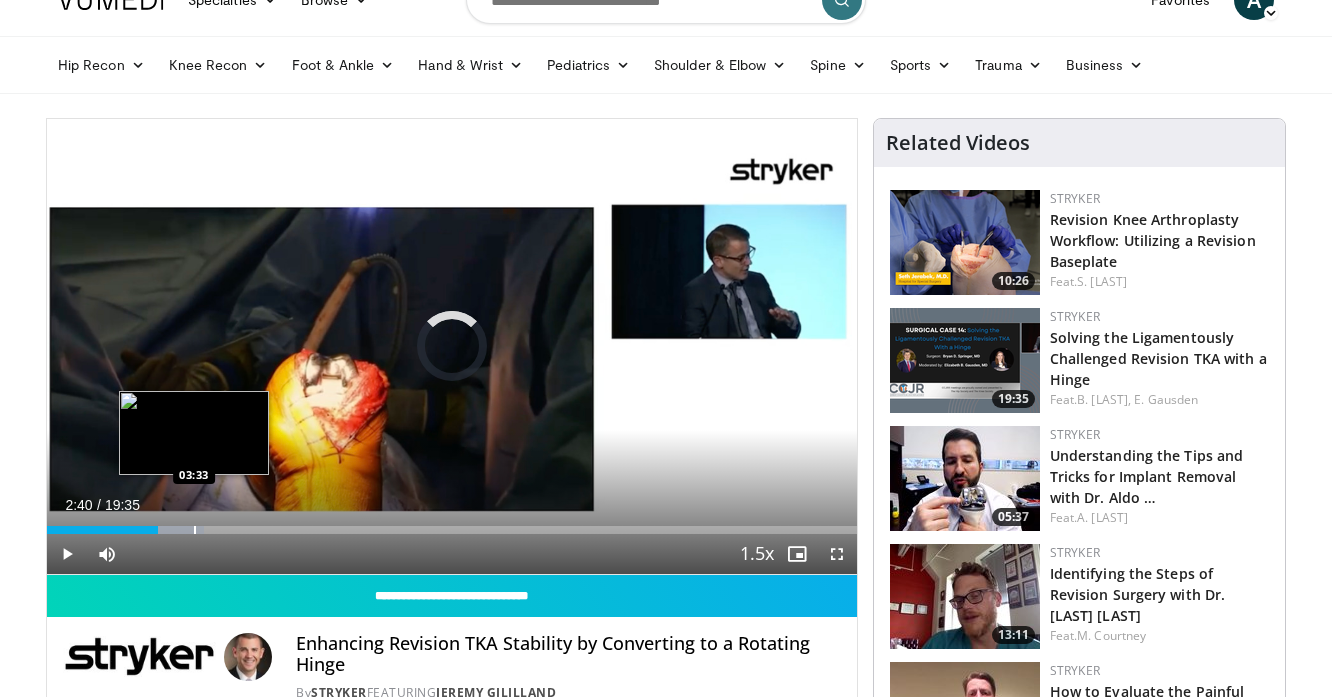 click on "Loaded :  19.41% 02:41 03:33" at bounding box center [452, 524] 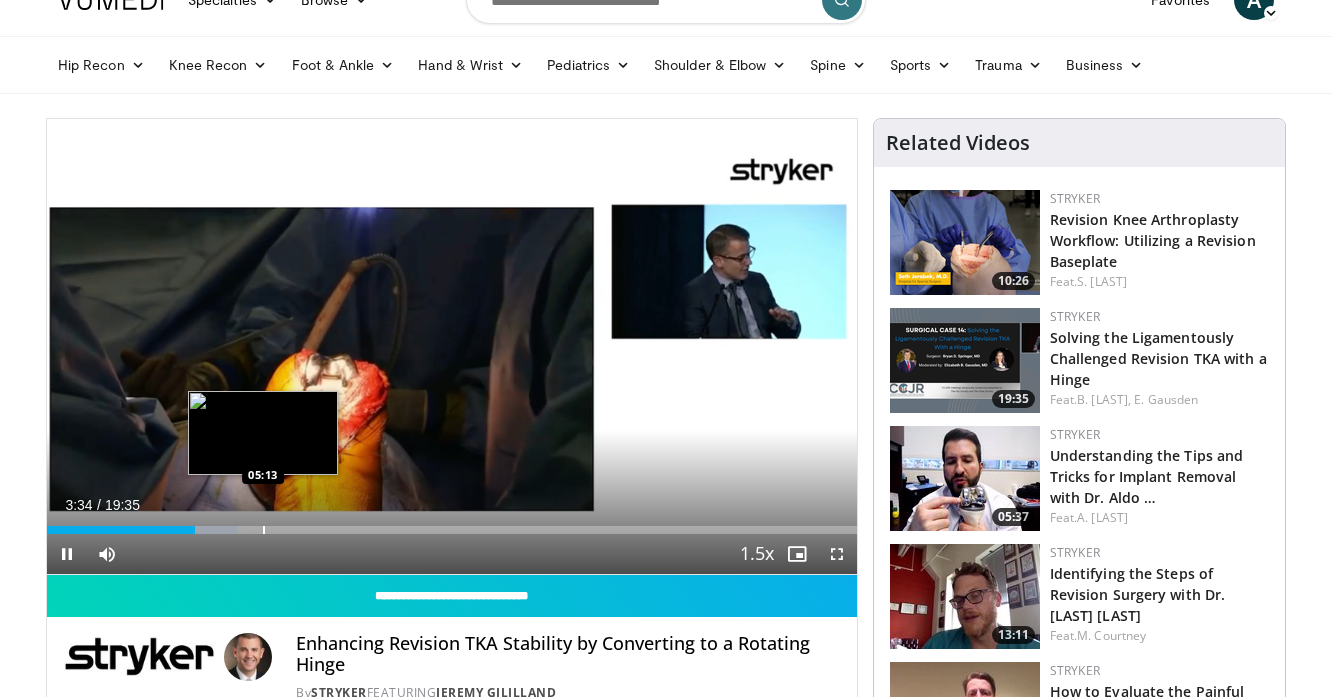 click at bounding box center (264, 530) 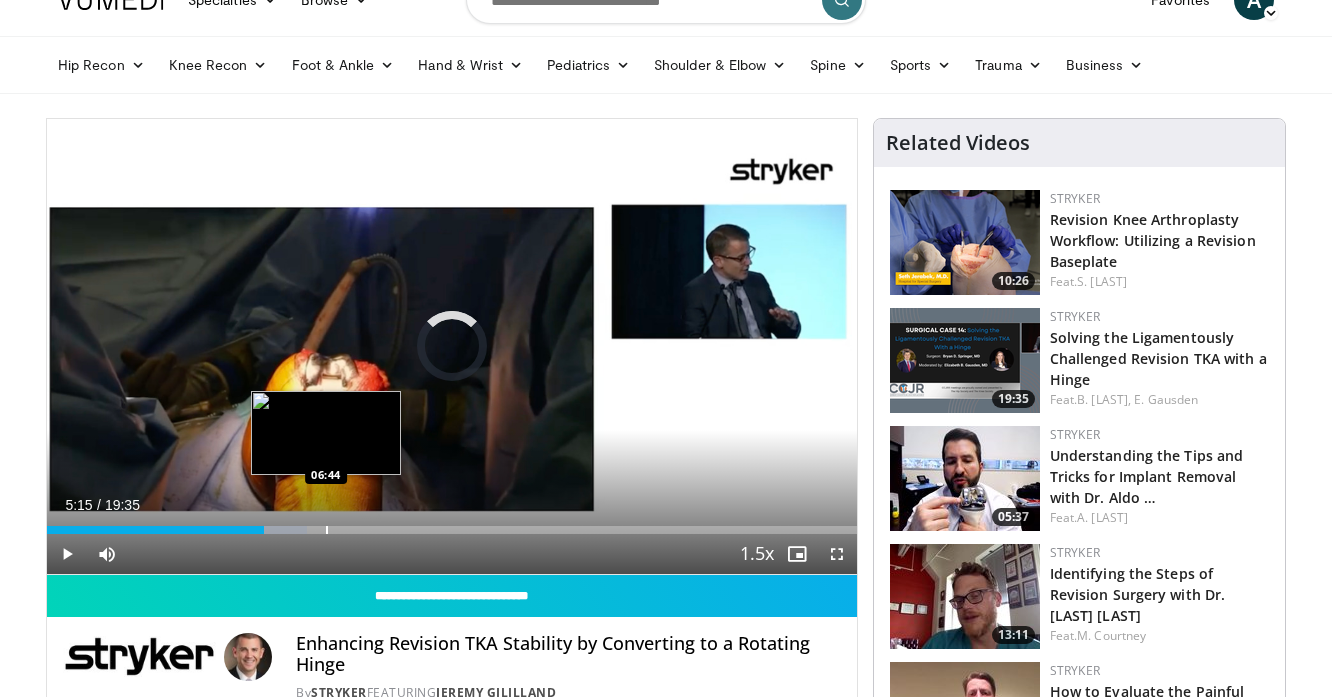click at bounding box center (327, 530) 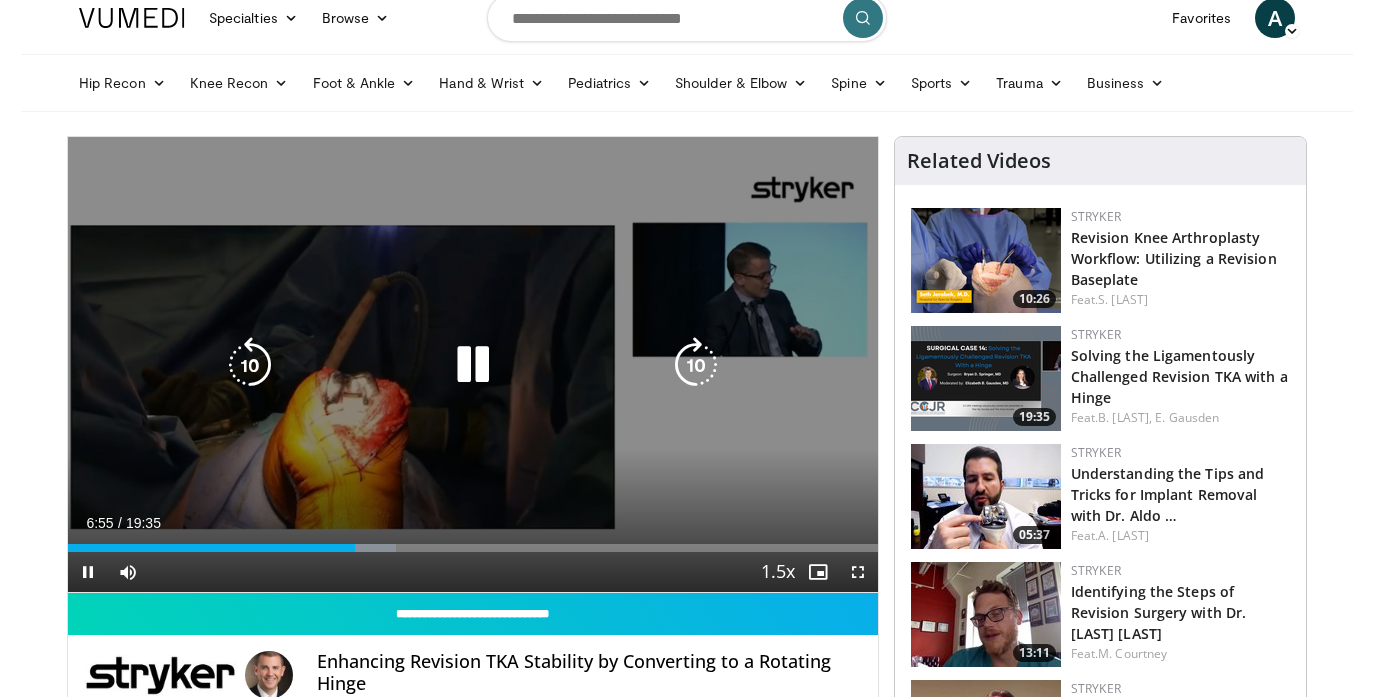 scroll, scrollTop: 16, scrollLeft: 0, axis: vertical 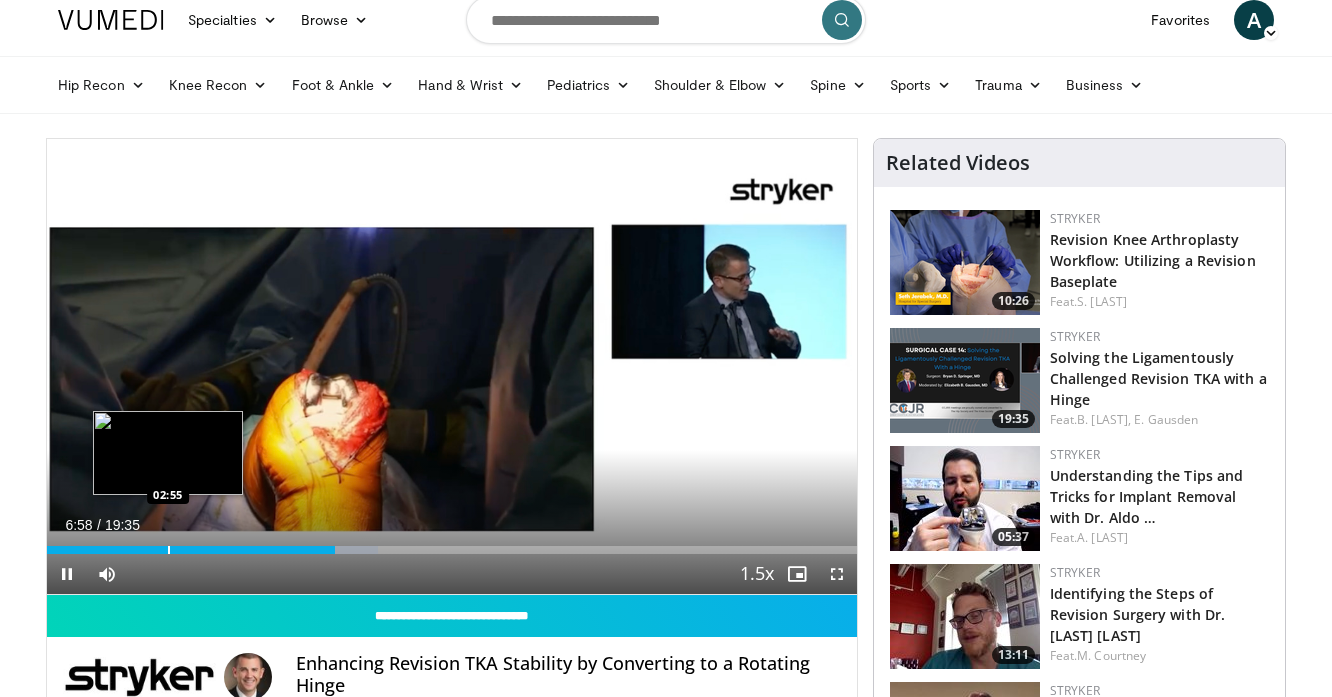 click at bounding box center (169, 550) 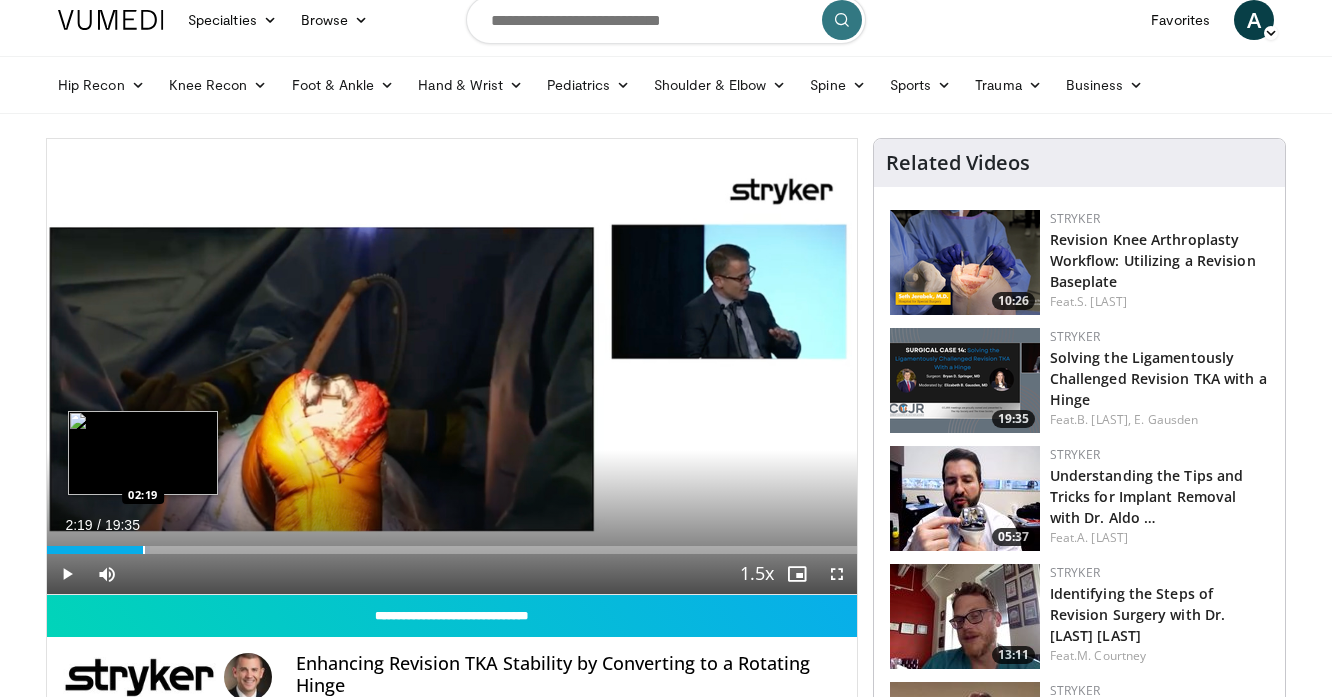 click on "Loaded :  12.76% 02:19 02:19" at bounding box center (452, 544) 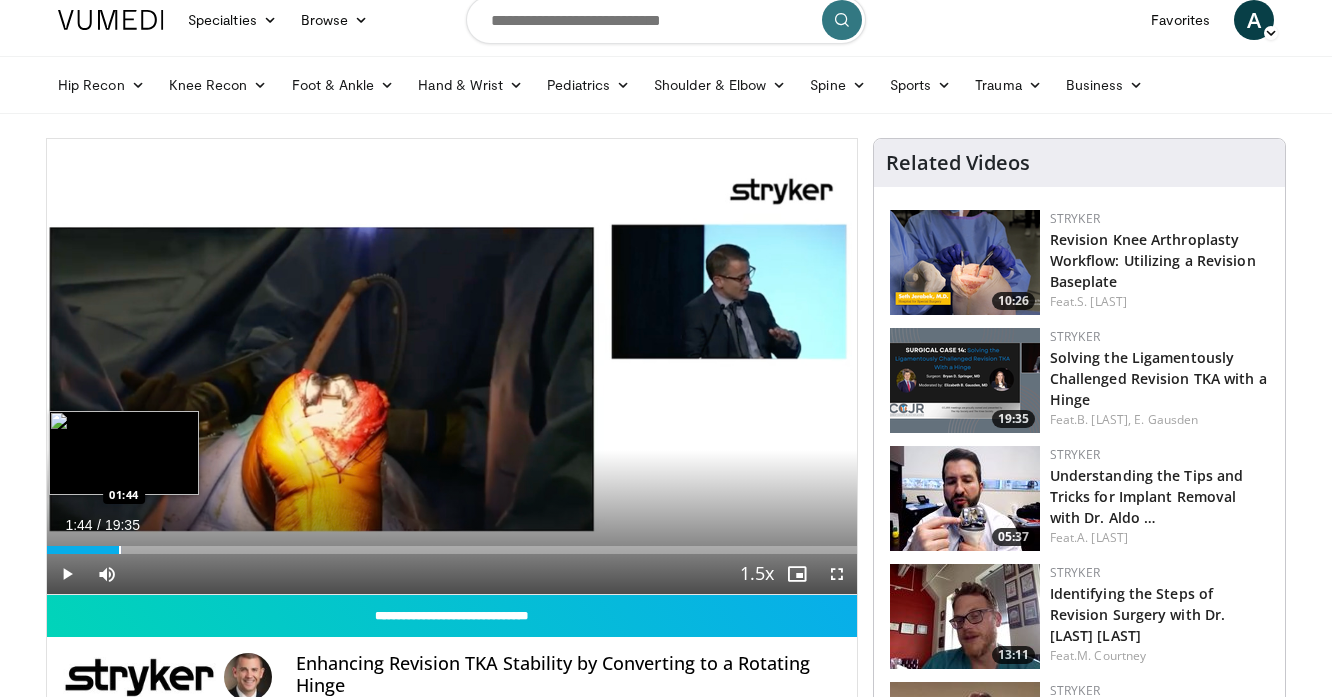 click on "Loaded :  9.28% 01:44 01:44" at bounding box center [452, 544] 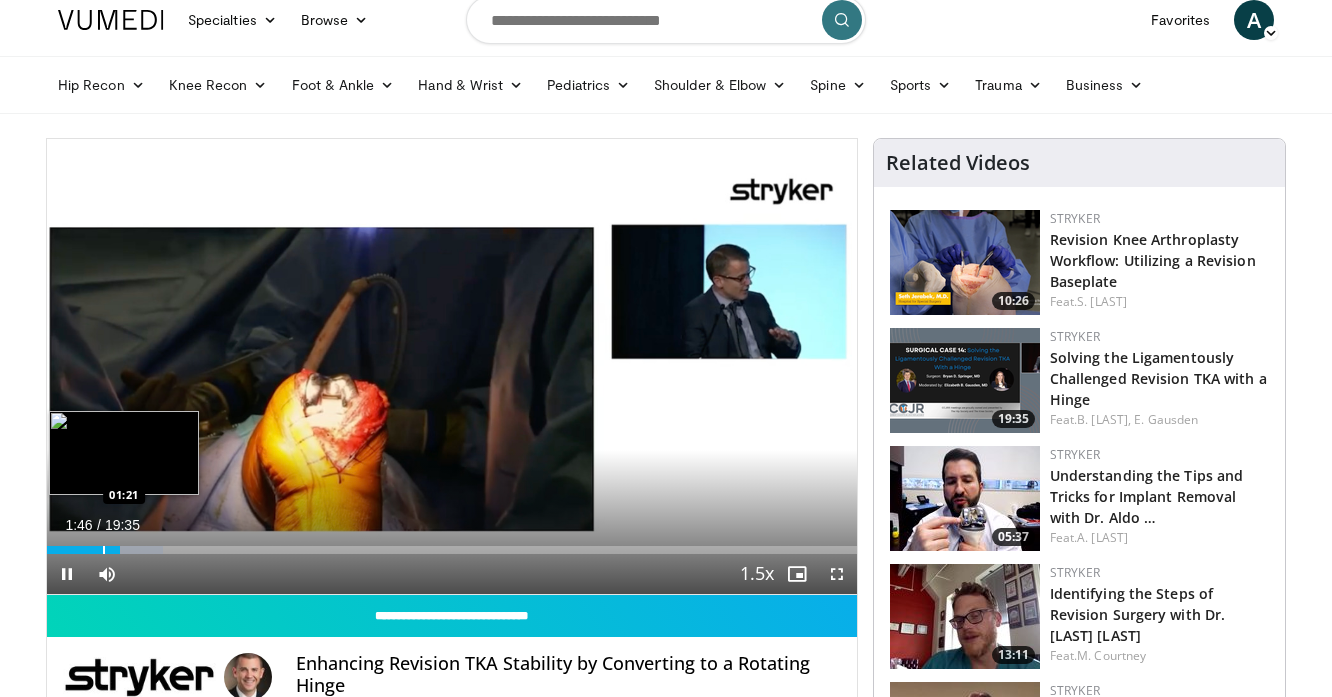 click on "Loaded :  14.35% 01:46 01:21" at bounding box center [452, 544] 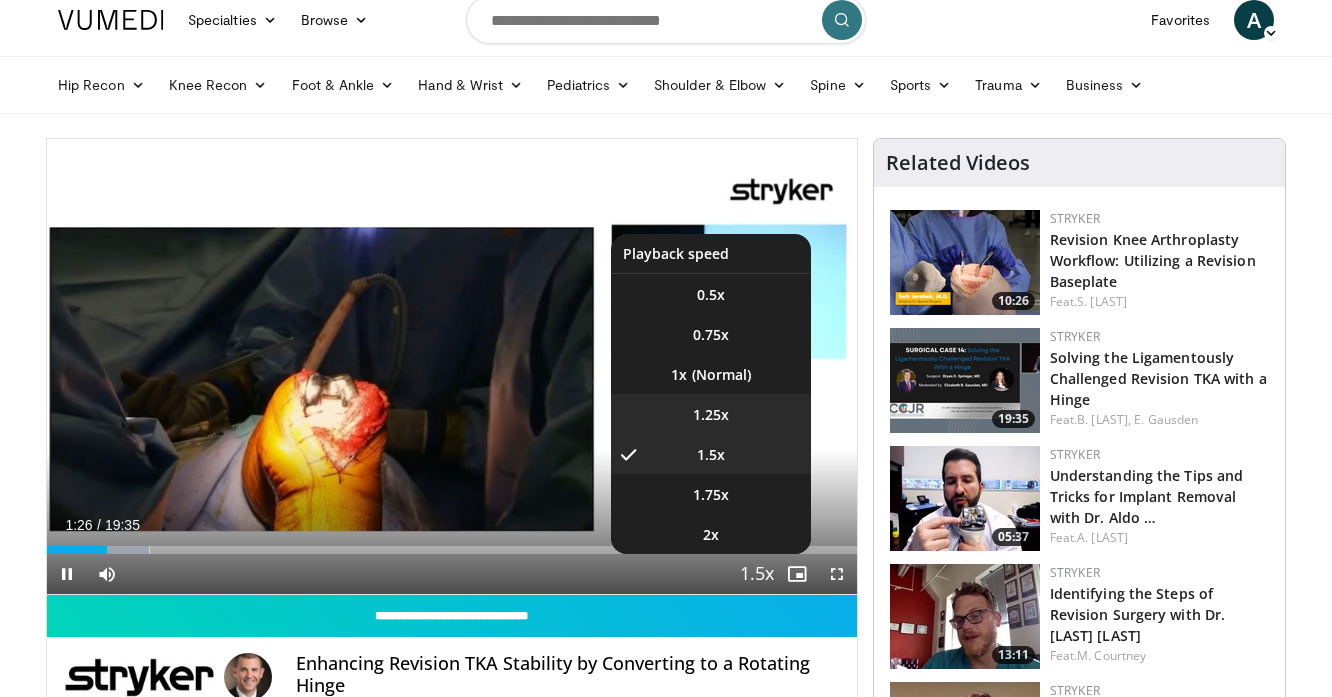 click on "1.25x" at bounding box center (711, 415) 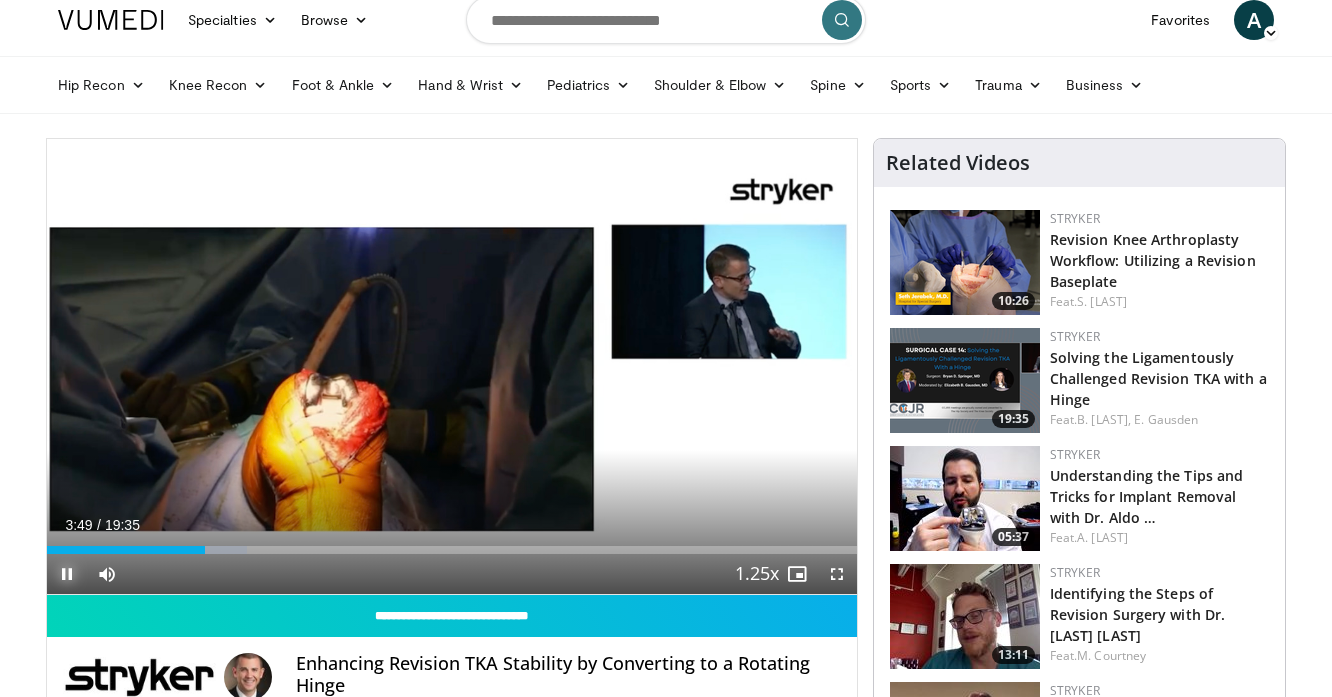 click at bounding box center (67, 574) 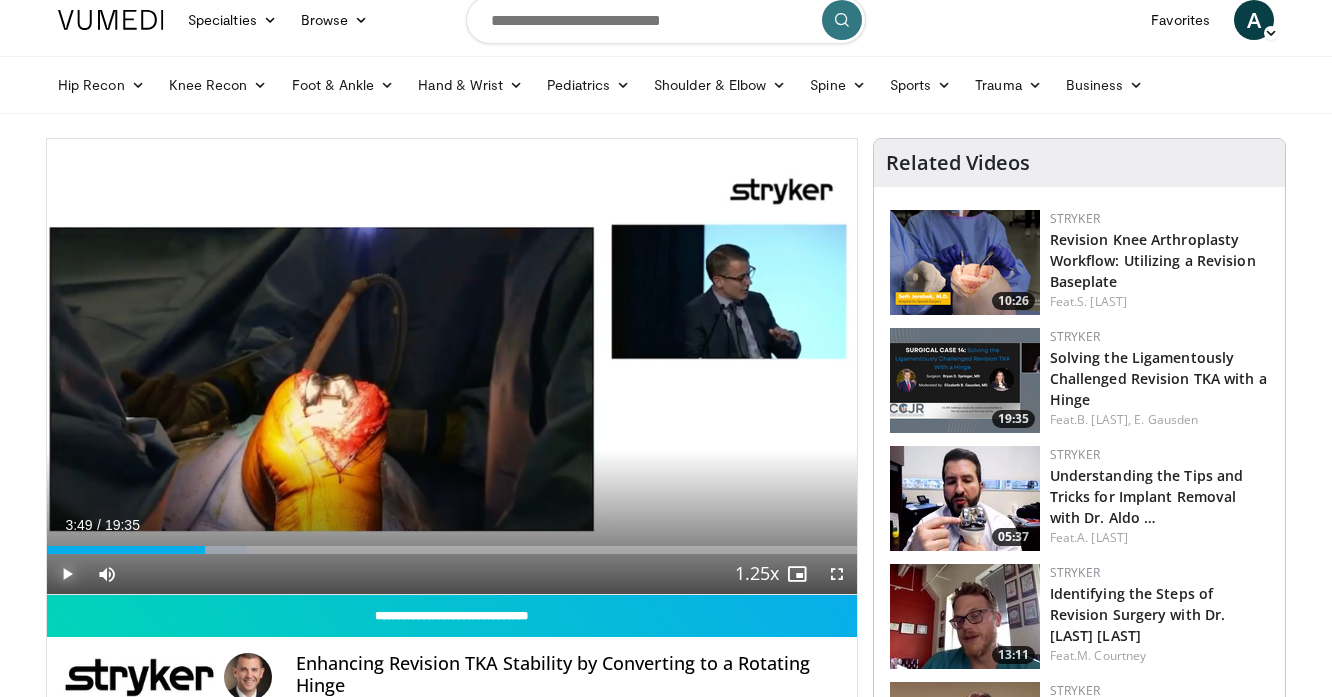 click at bounding box center (67, 574) 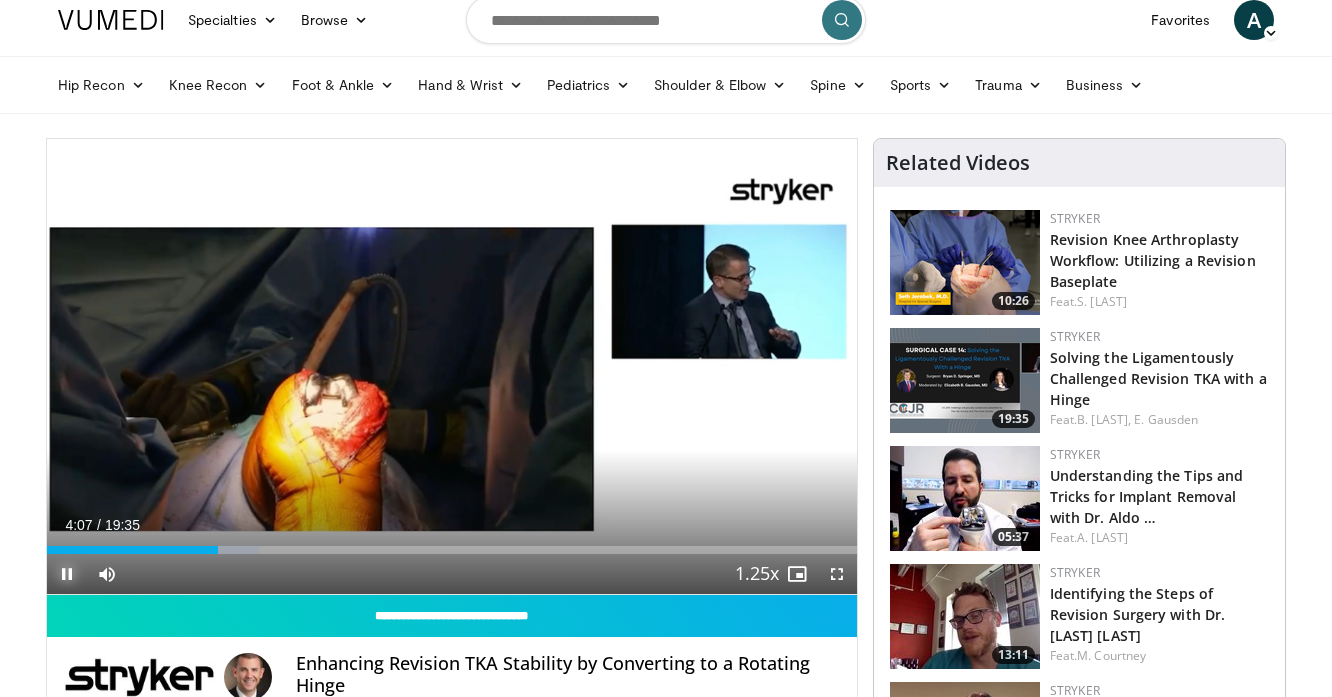 click at bounding box center (67, 574) 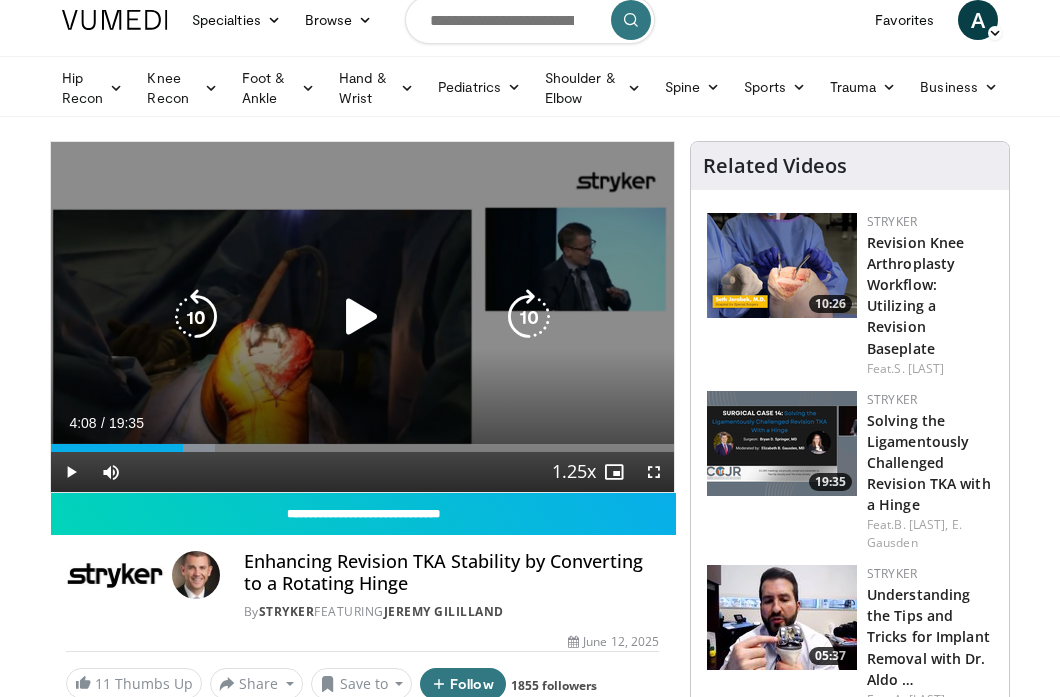 click at bounding box center [362, 317] 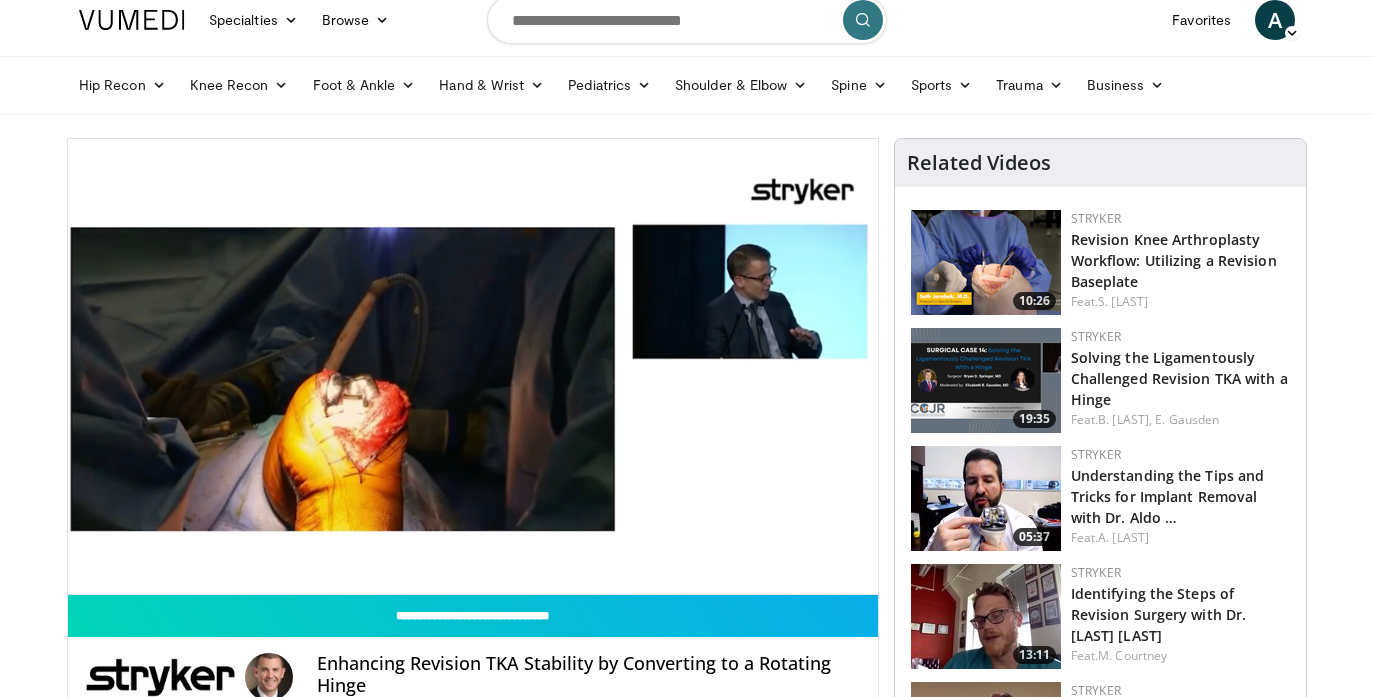click on "10 seconds
Tap to unmute" at bounding box center [473, 366] 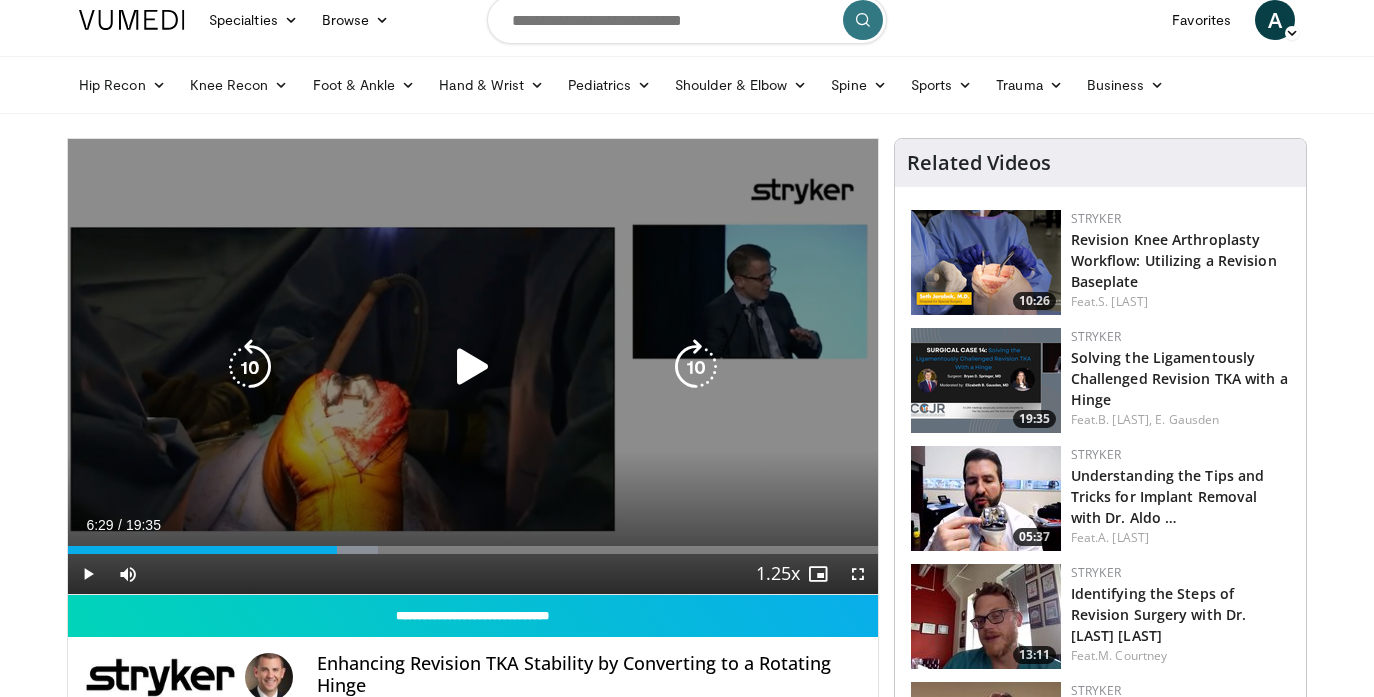 click at bounding box center [473, 367] 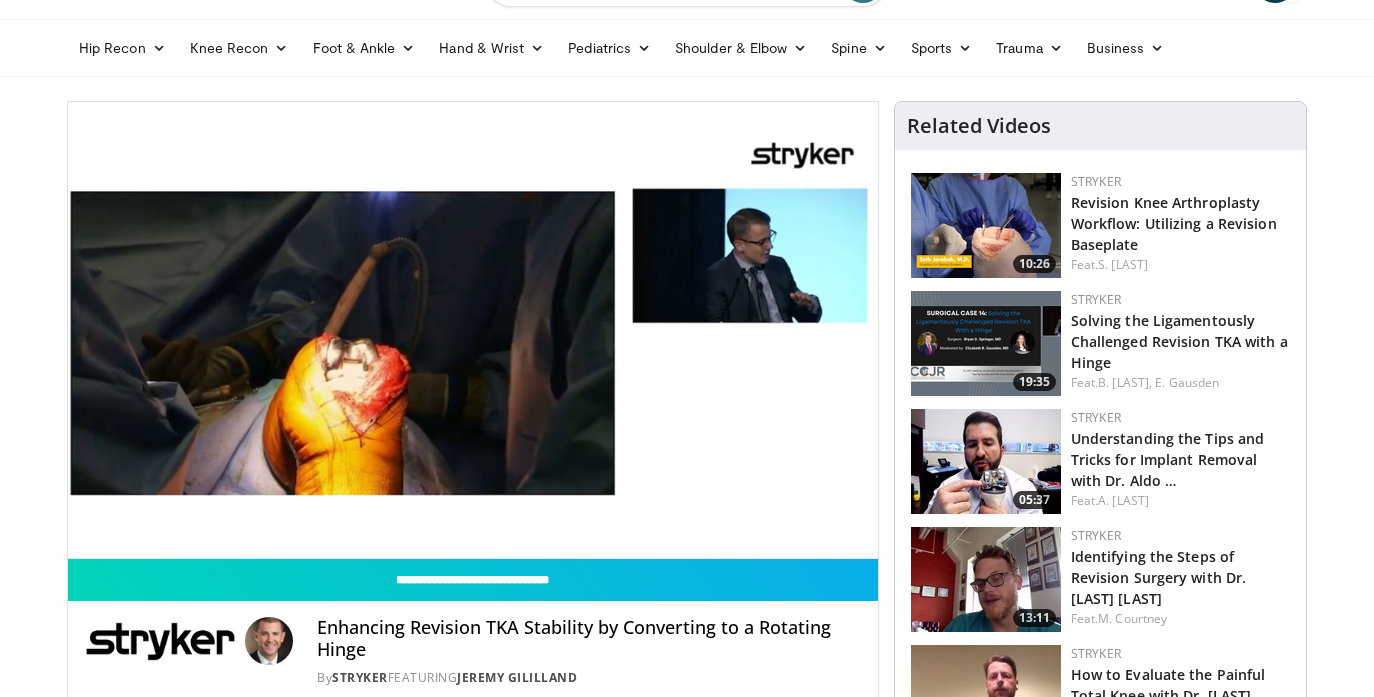 scroll, scrollTop: 0, scrollLeft: 0, axis: both 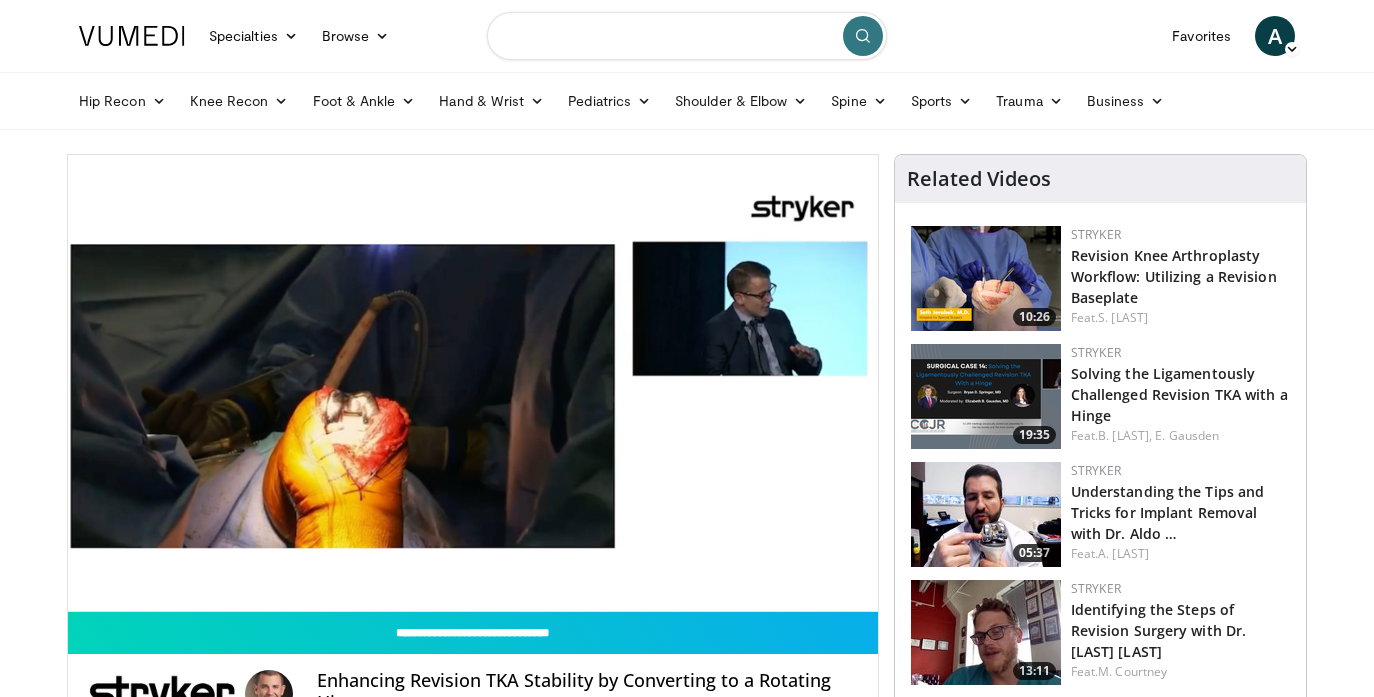 click at bounding box center (687, 36) 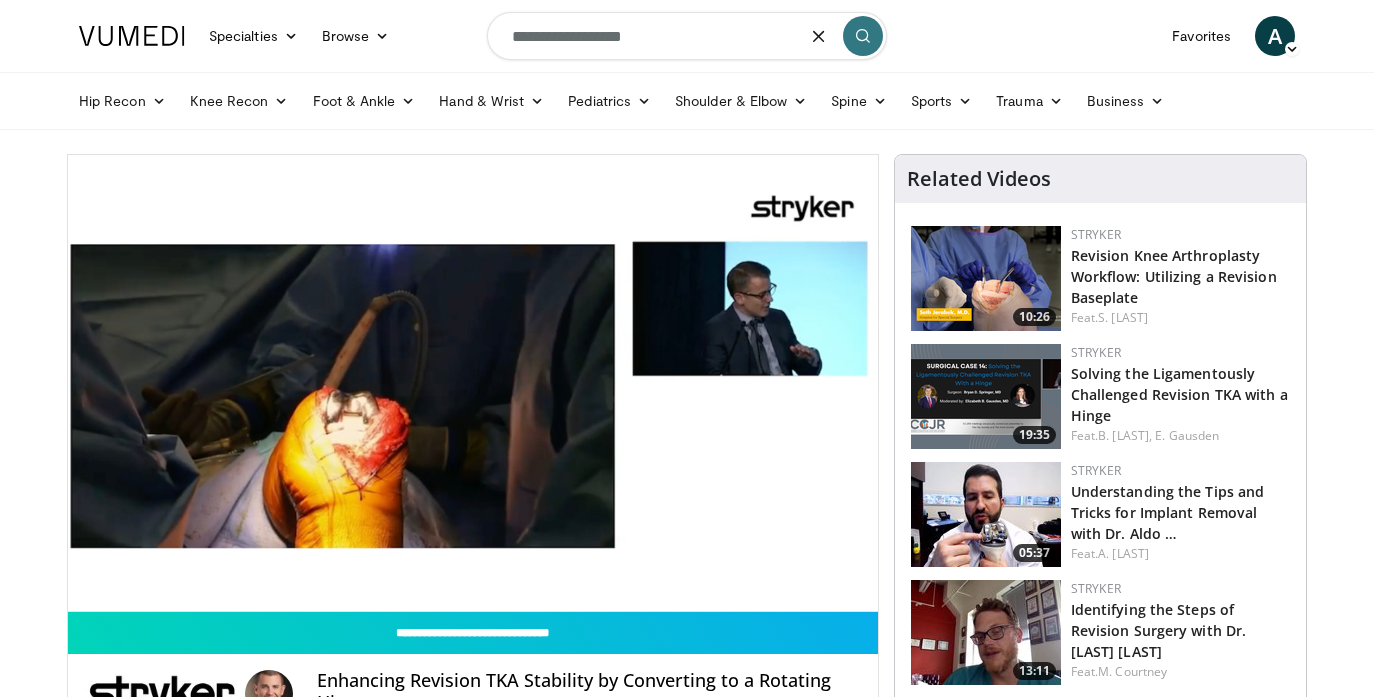 type on "**********" 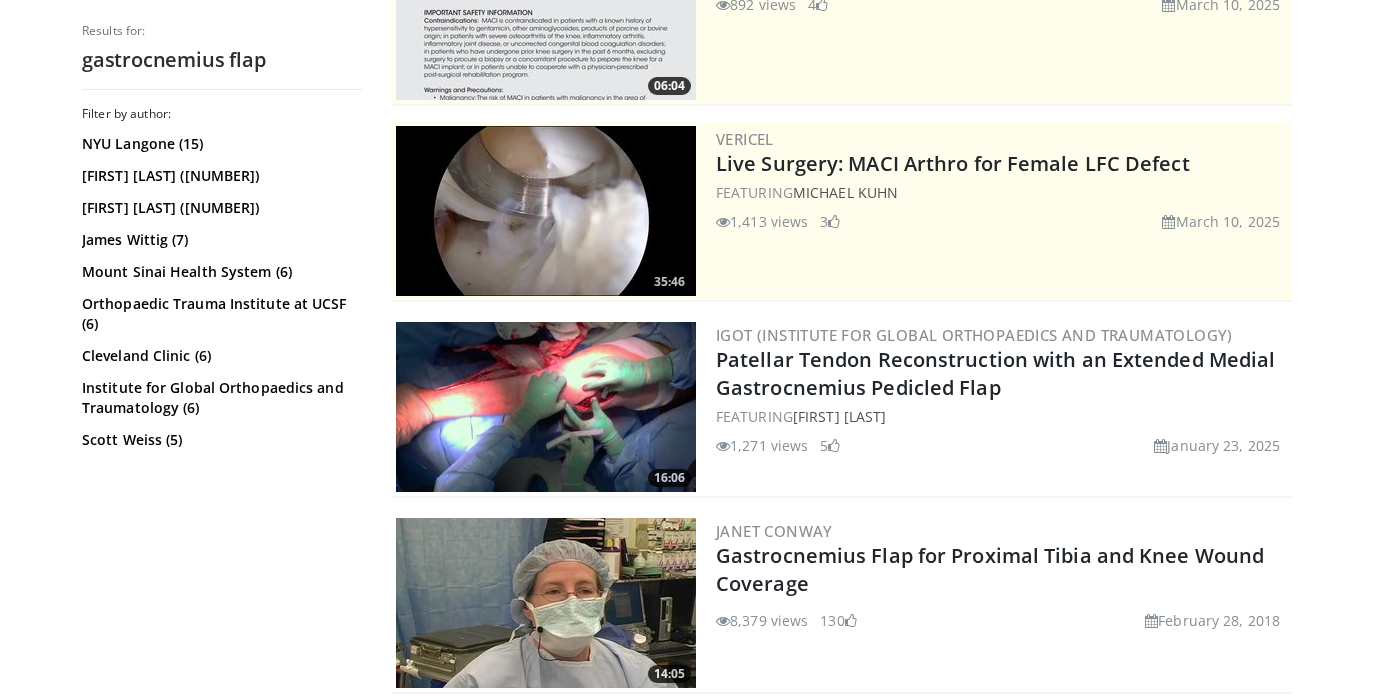 scroll, scrollTop: 297, scrollLeft: 0, axis: vertical 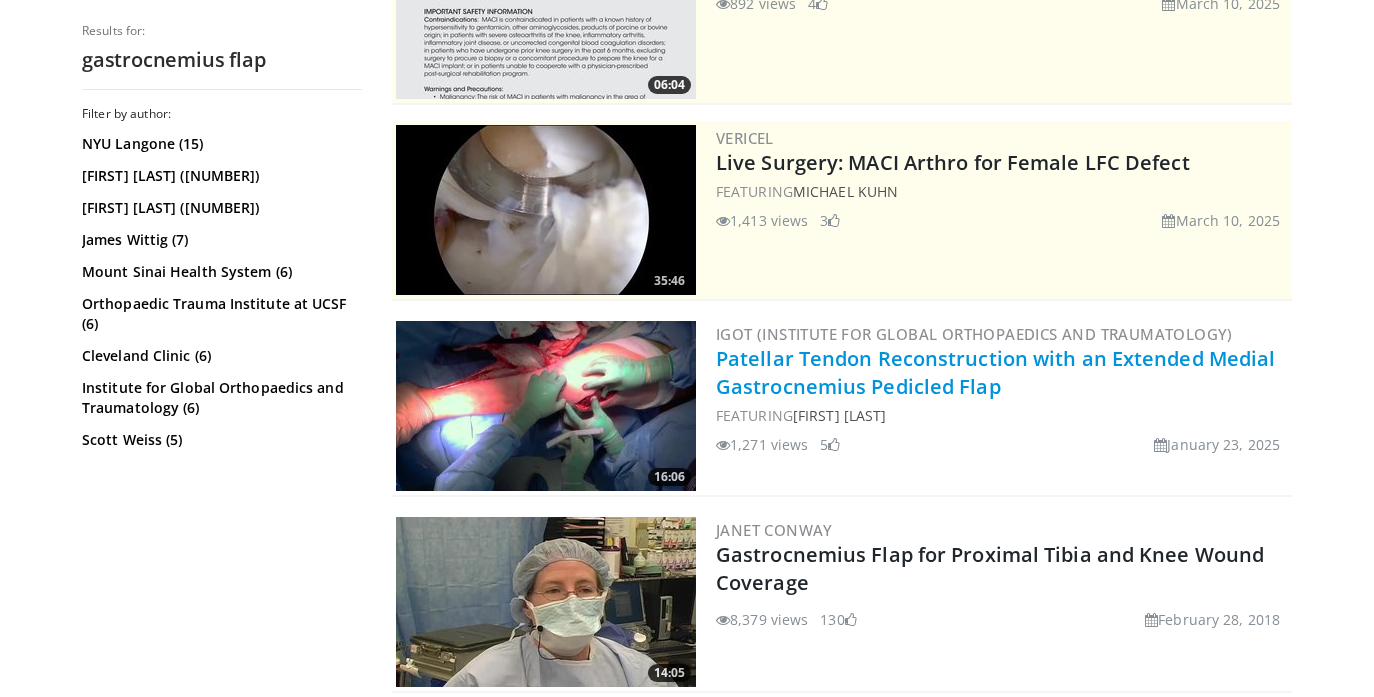 click on "Patellar Tendon Reconstruction with an Extended Medial Gastrocnemius Pedicled Flap" at bounding box center (995, 372) 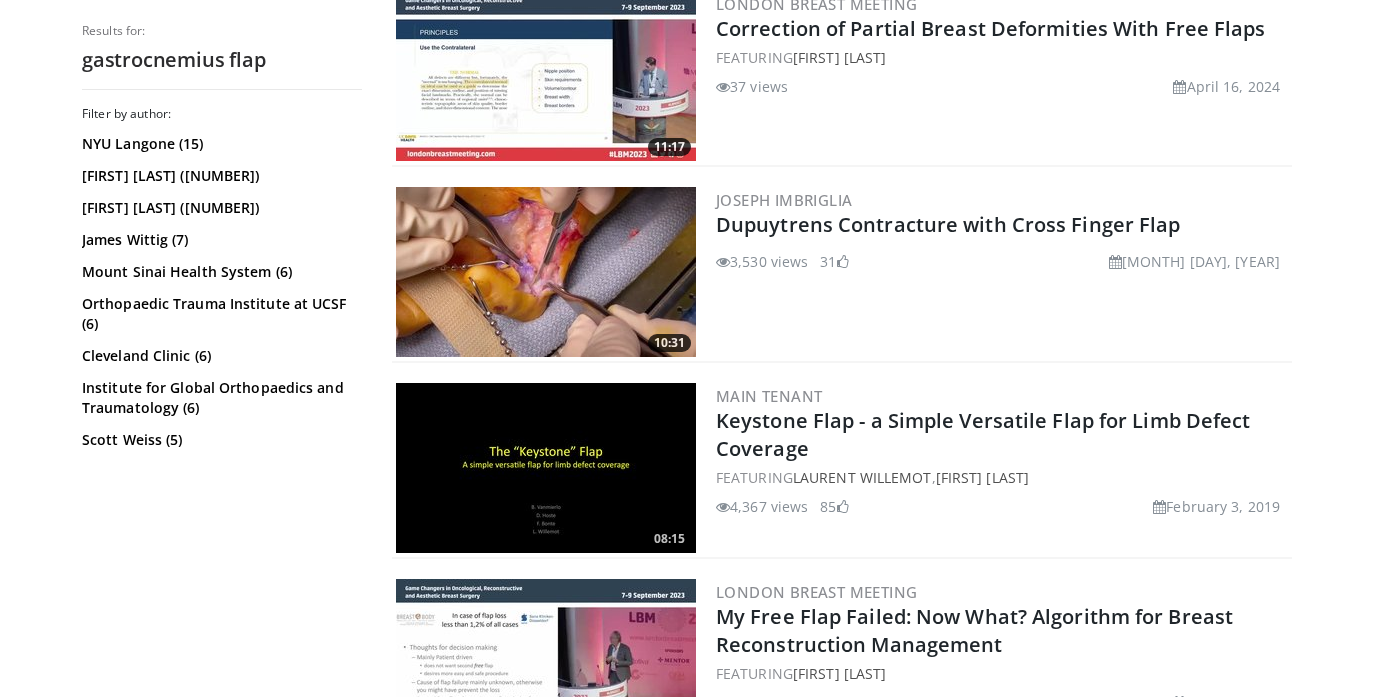 scroll, scrollTop: 4267, scrollLeft: 0, axis: vertical 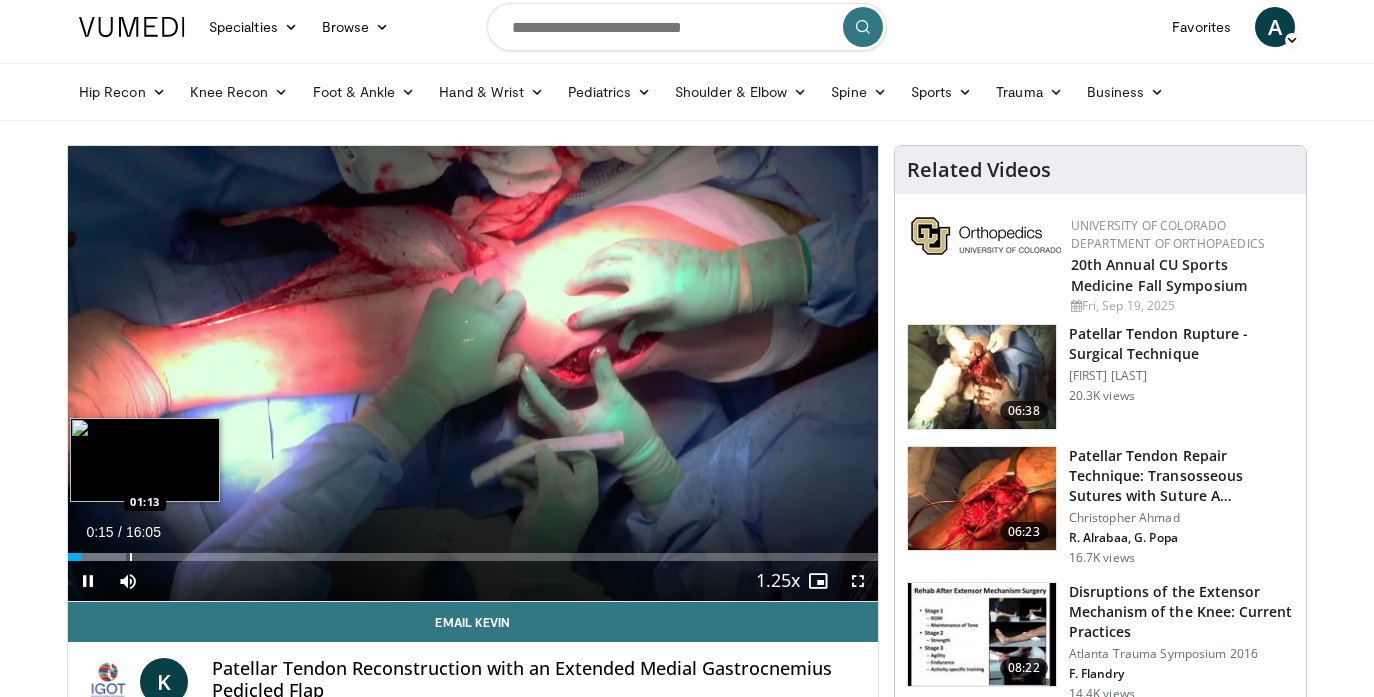click at bounding box center [131, 557] 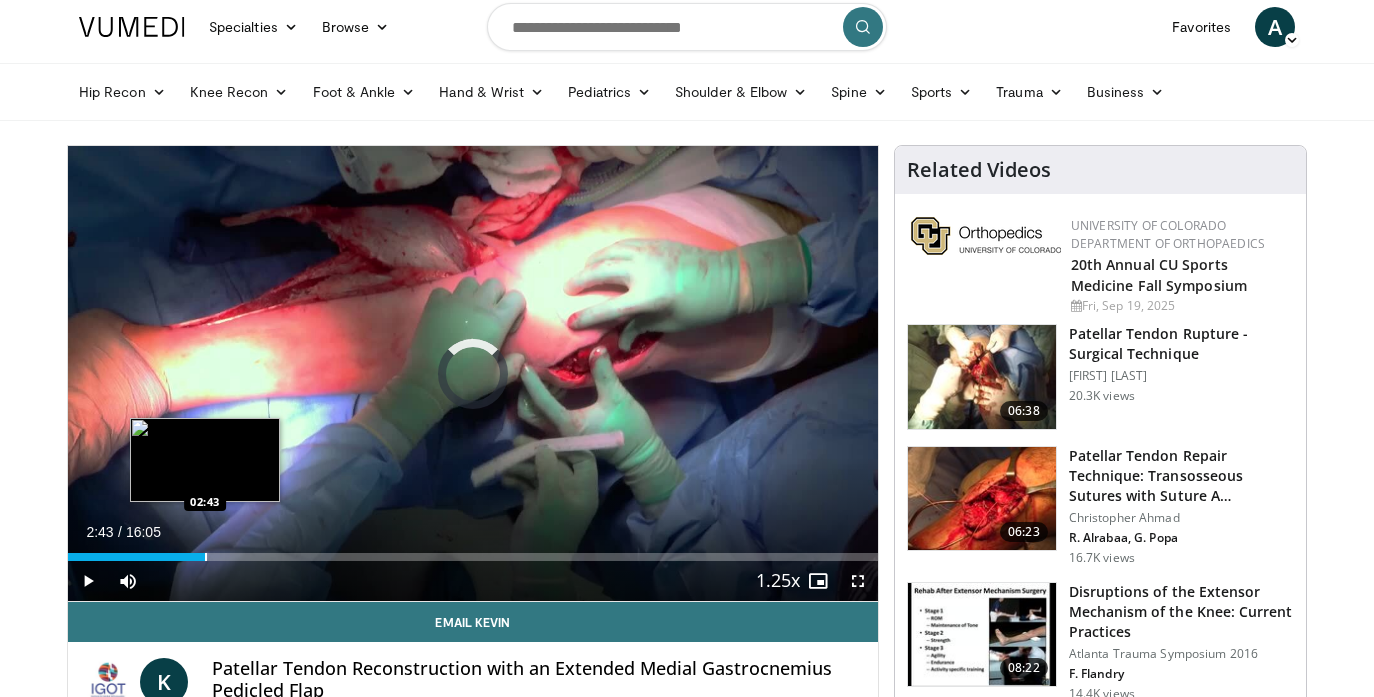 click on "Loaded :  14.38% 01:15 02:43" at bounding box center (473, 551) 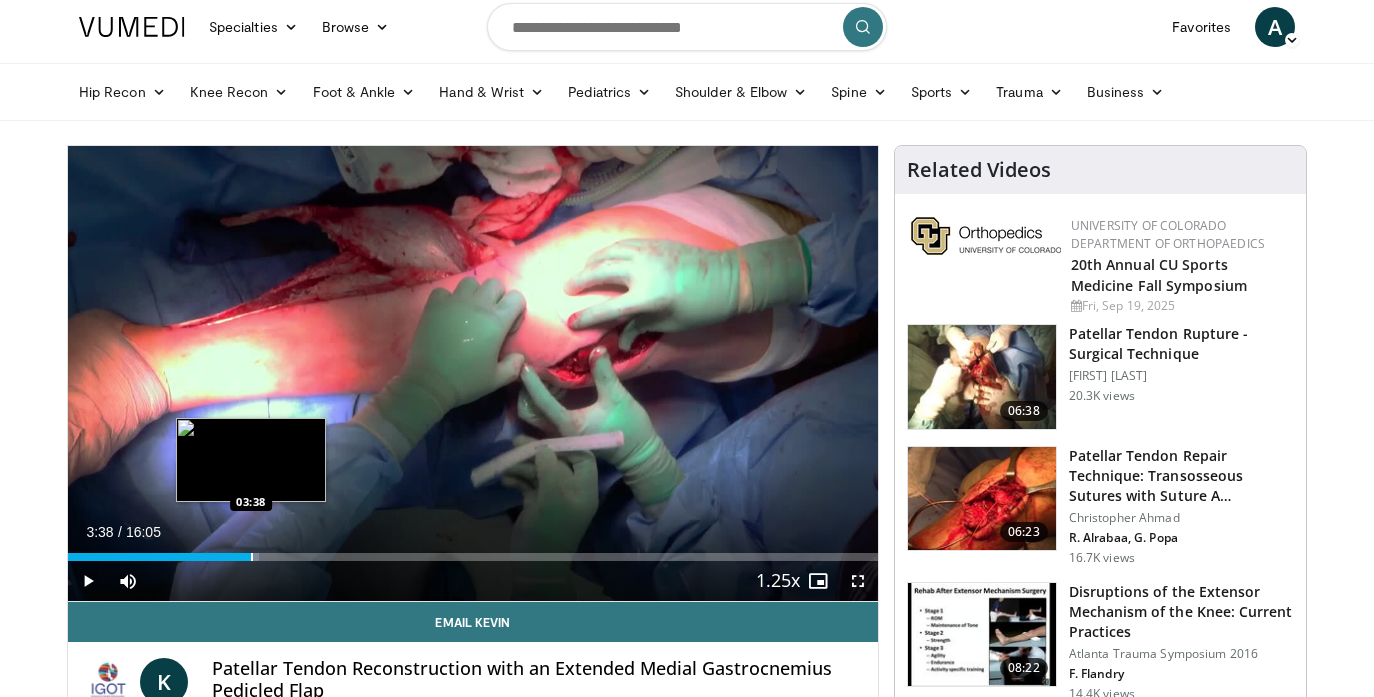 click at bounding box center [252, 557] 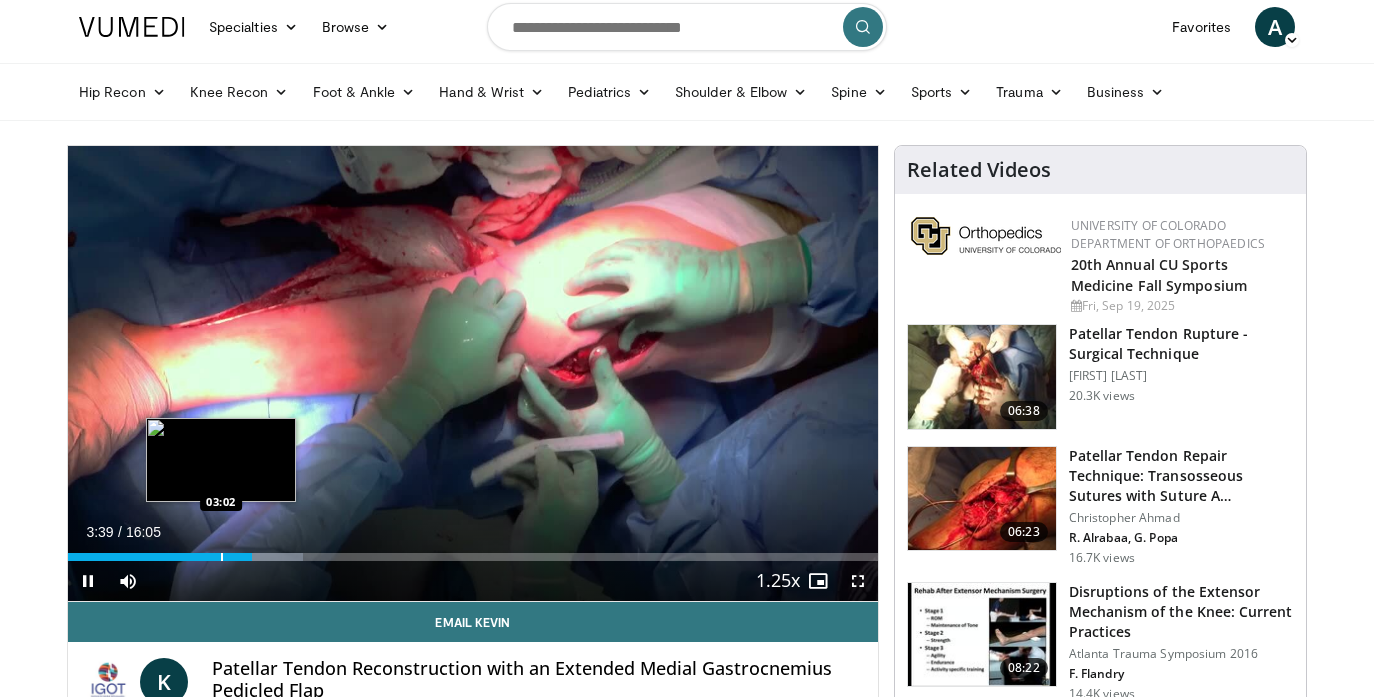 click at bounding box center [222, 557] 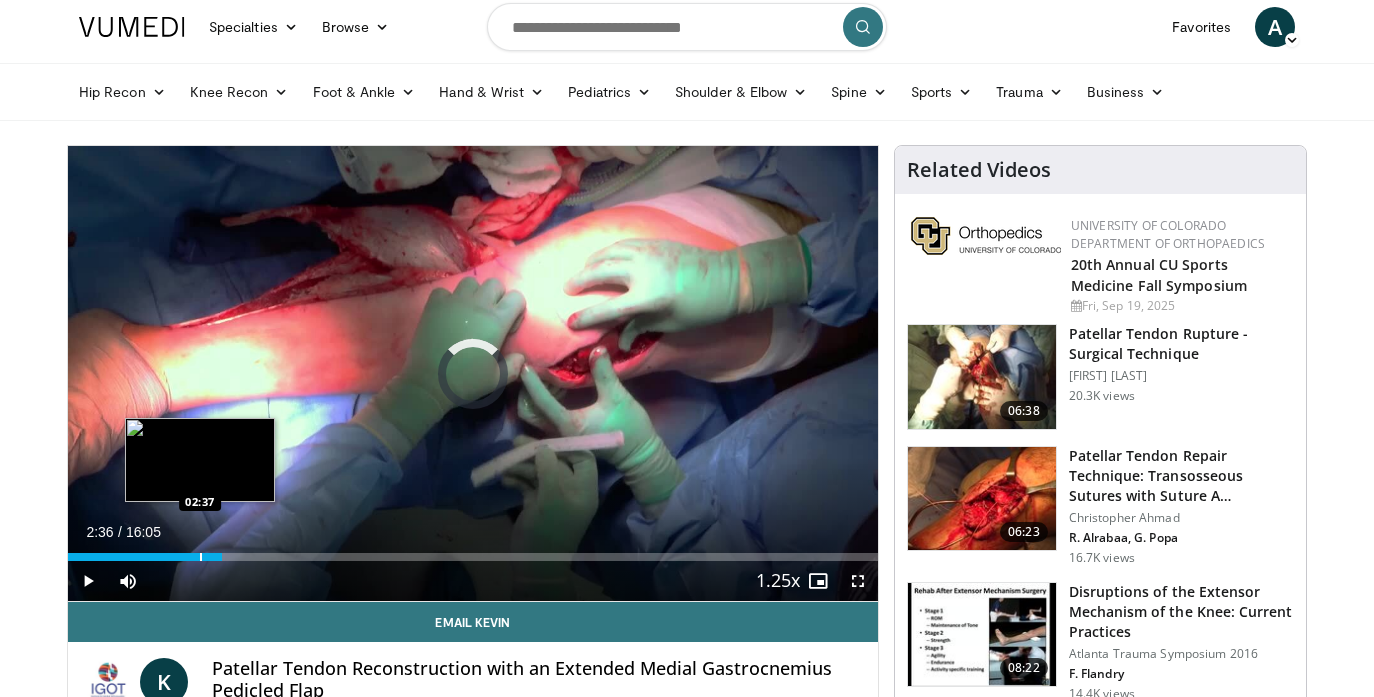 click on "02:36" at bounding box center (145, 557) 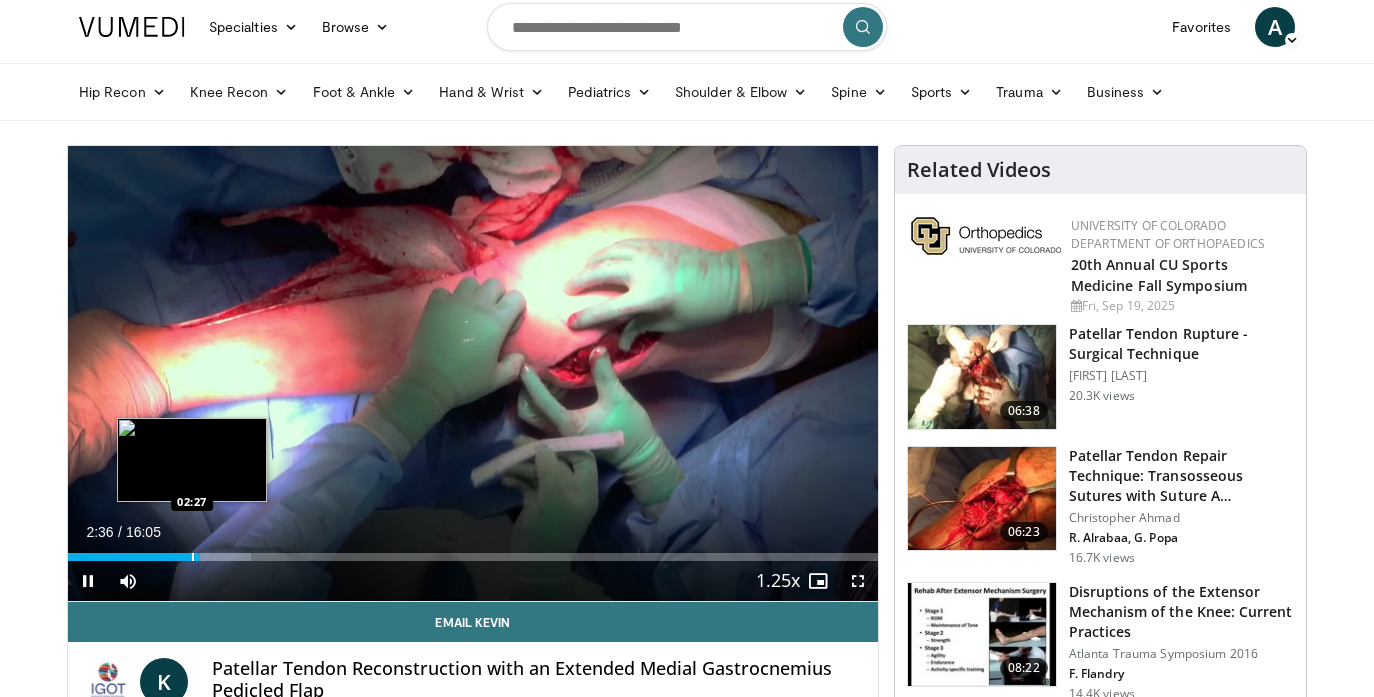 click at bounding box center (193, 557) 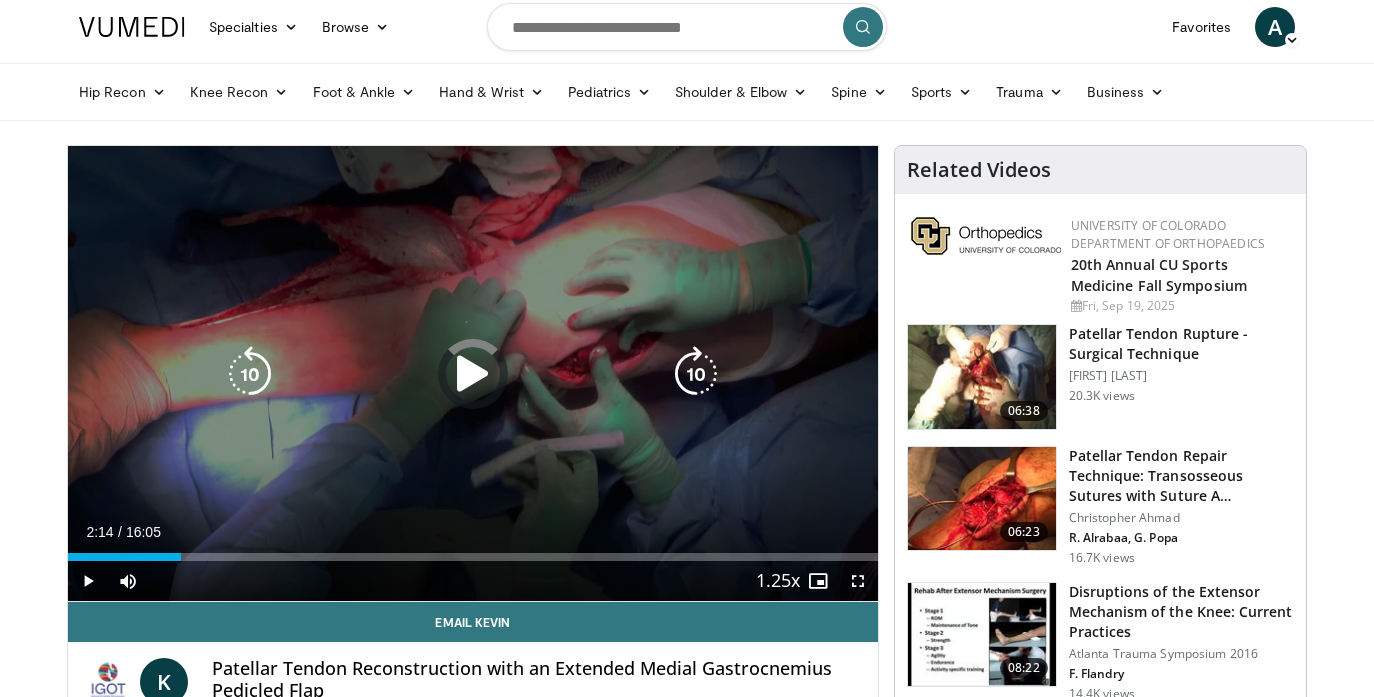 click on "02:14" at bounding box center [124, 557] 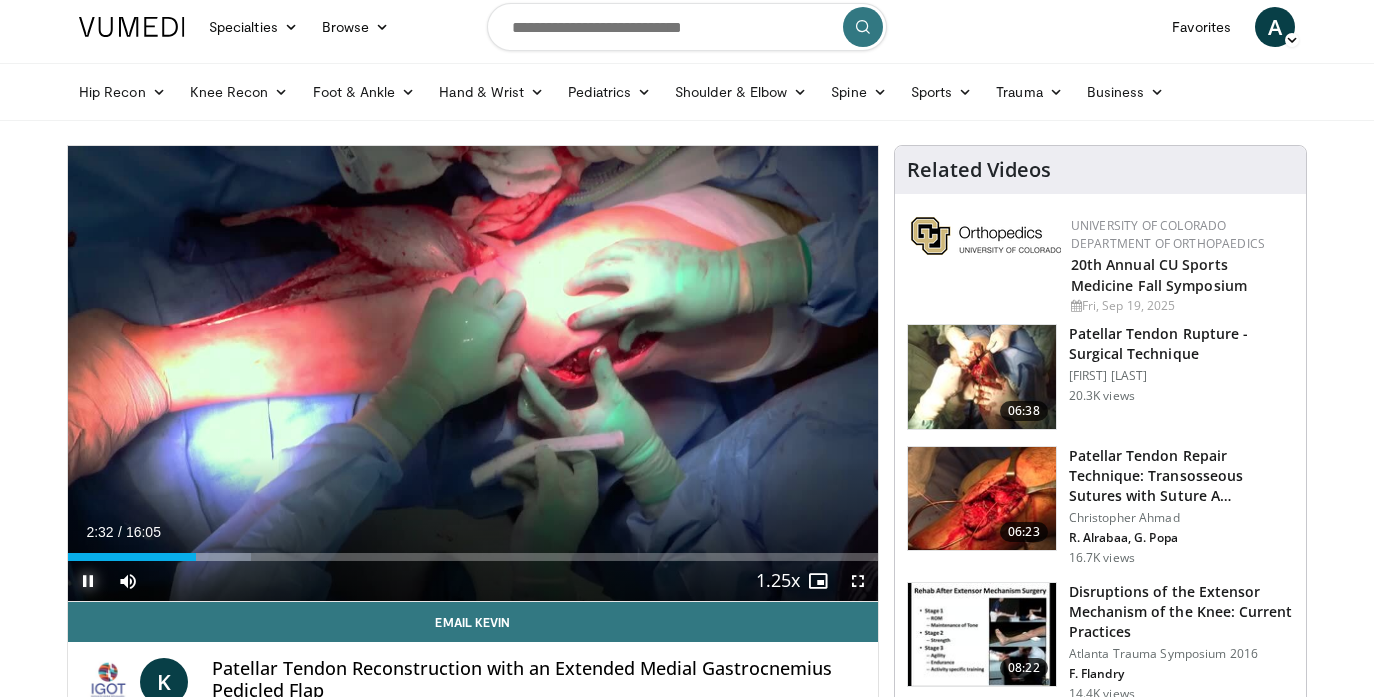 click at bounding box center [88, 581] 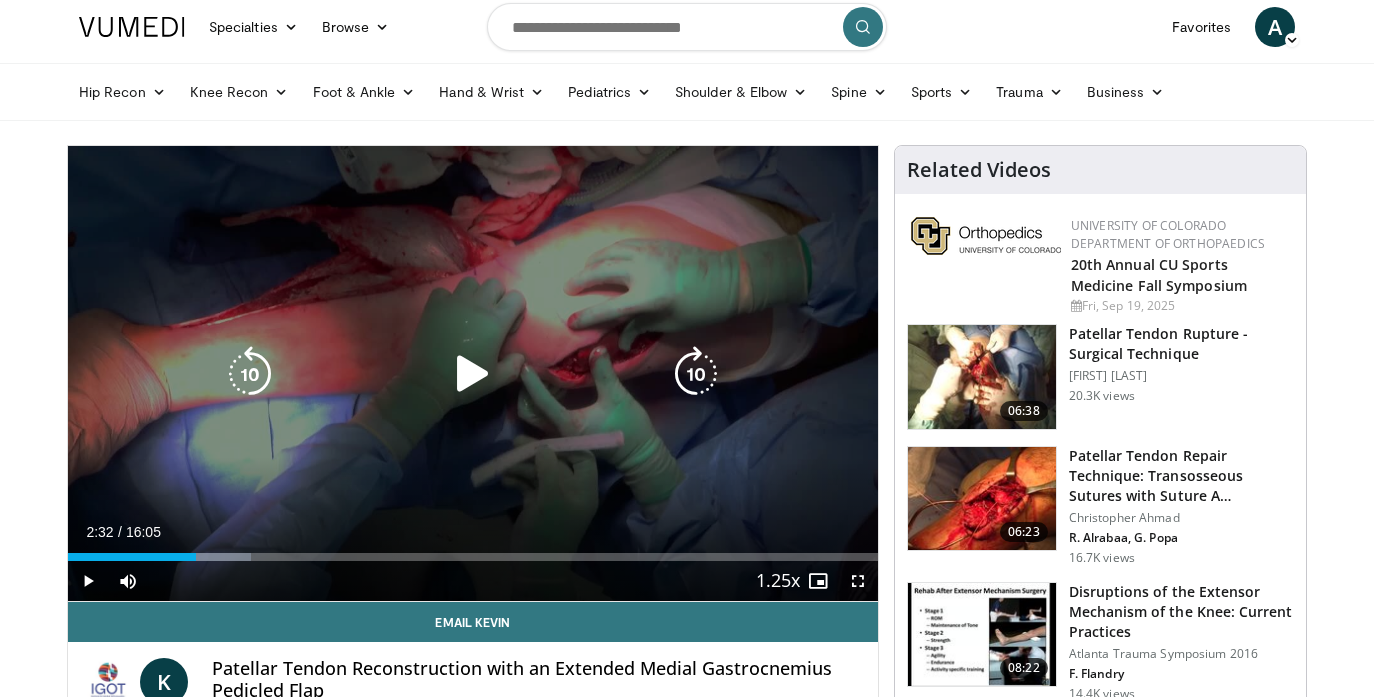 click at bounding box center (473, 374) 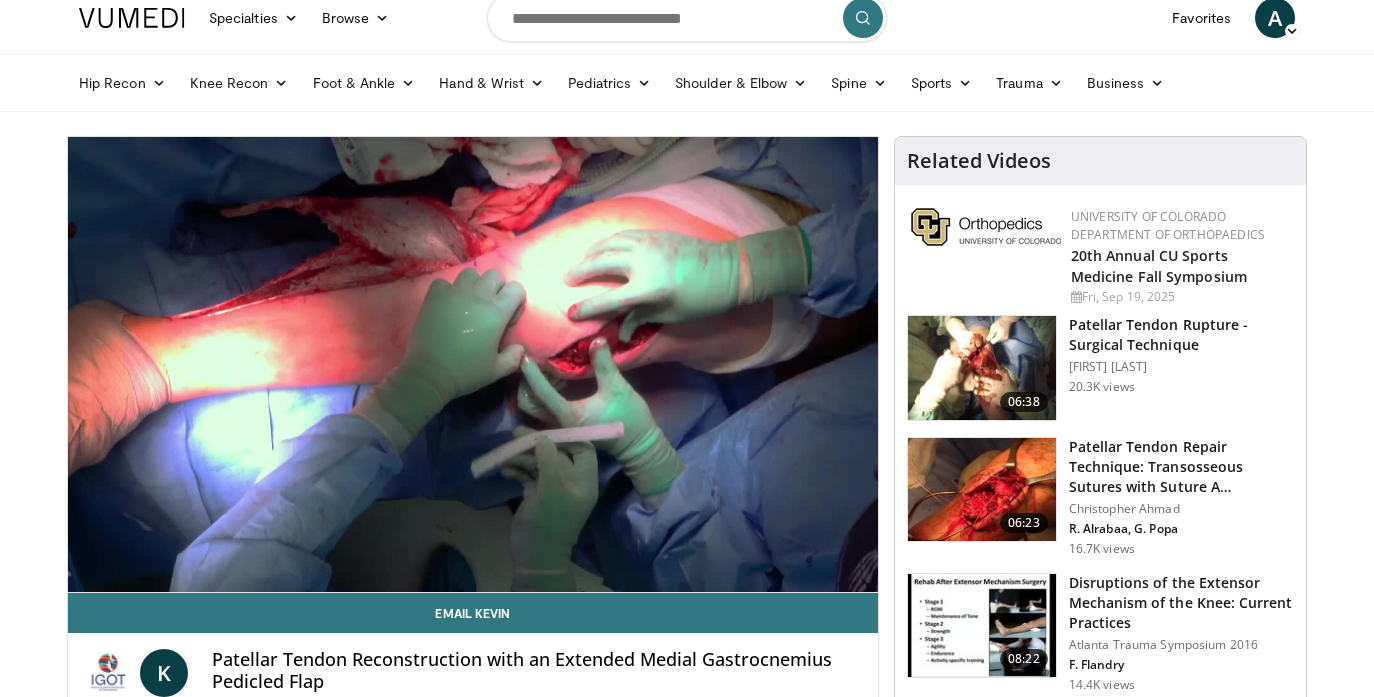 scroll, scrollTop: 19, scrollLeft: 0, axis: vertical 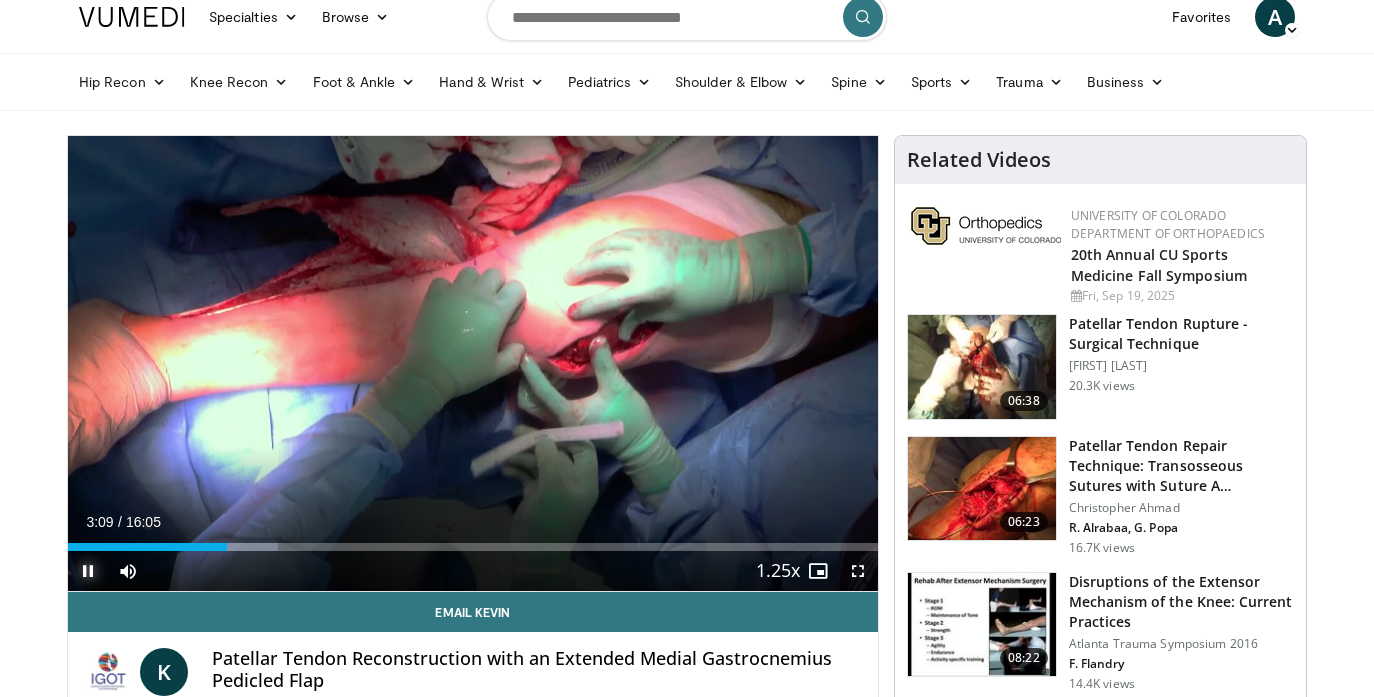 click at bounding box center (88, 571) 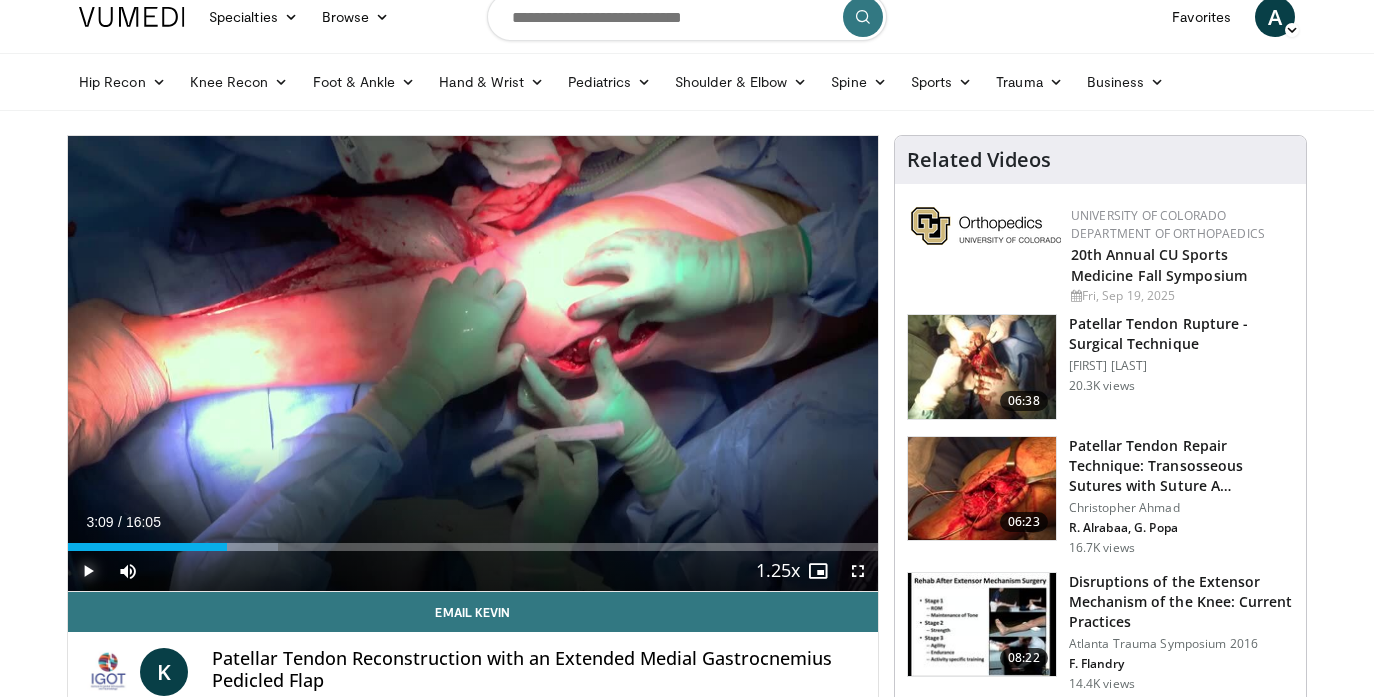click at bounding box center (88, 571) 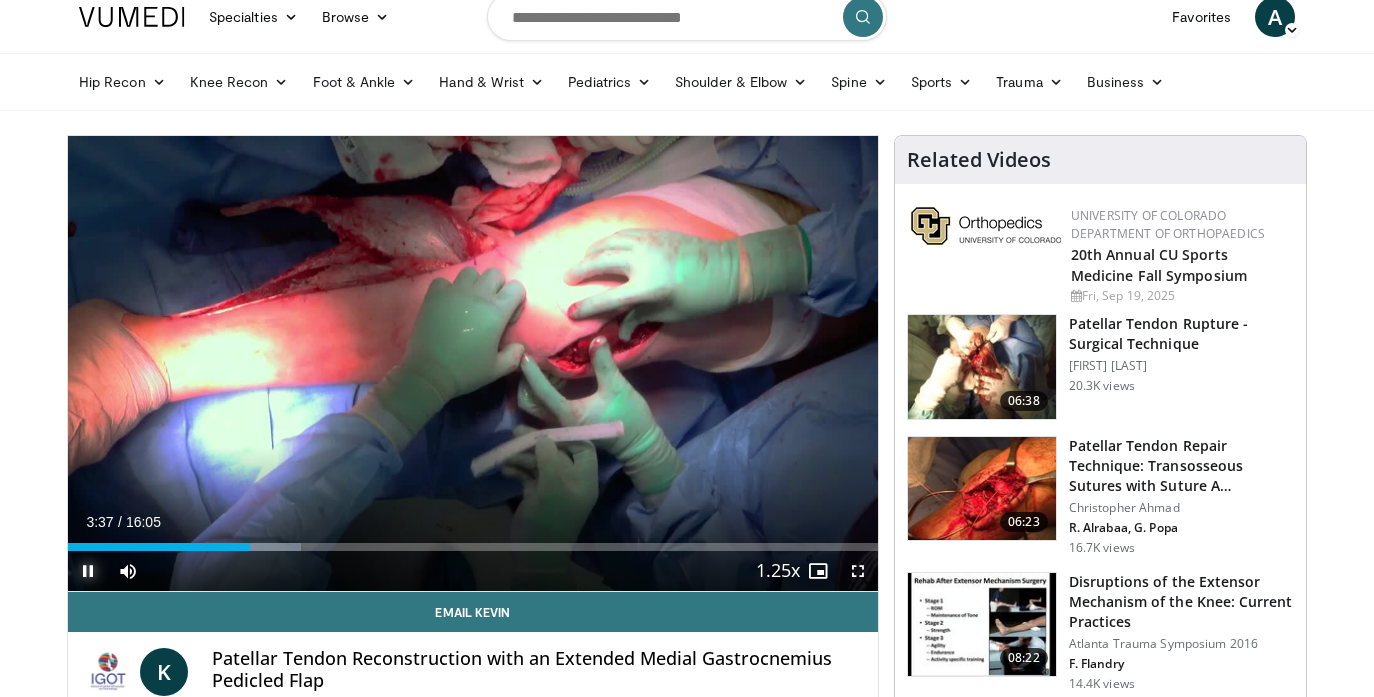 click at bounding box center [88, 571] 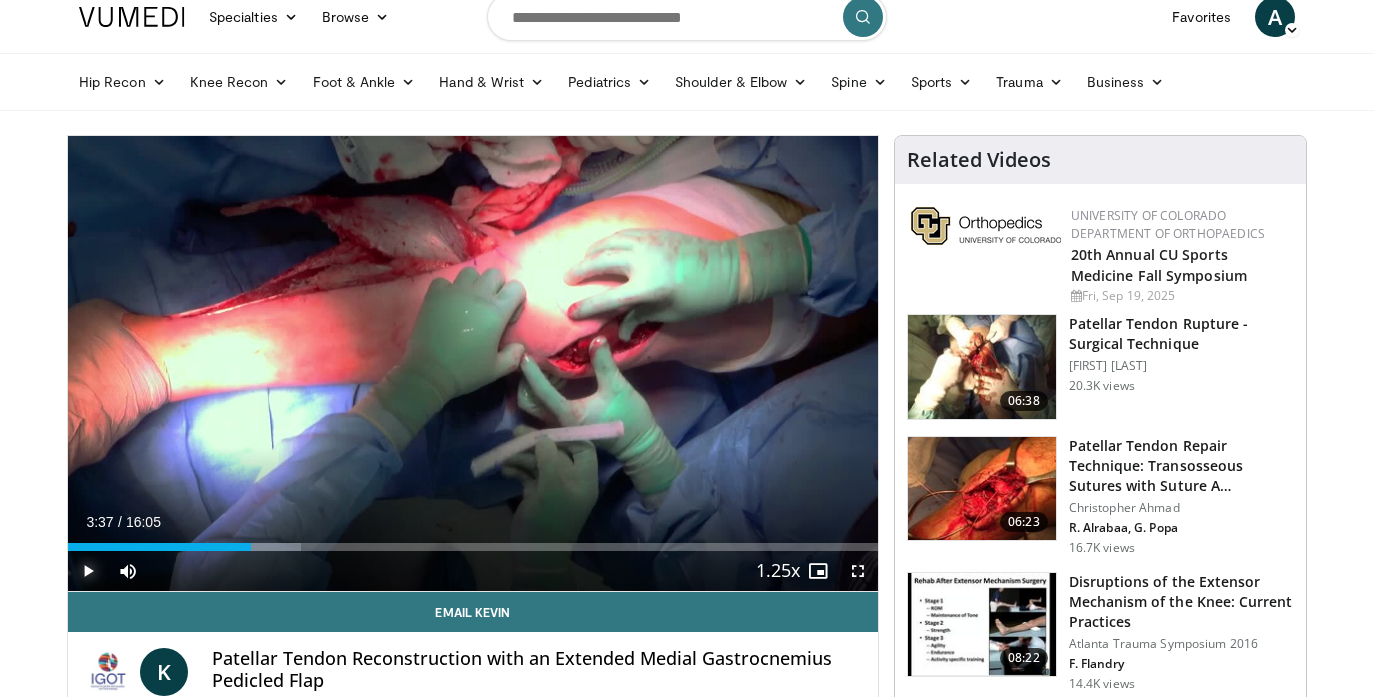 click at bounding box center (88, 571) 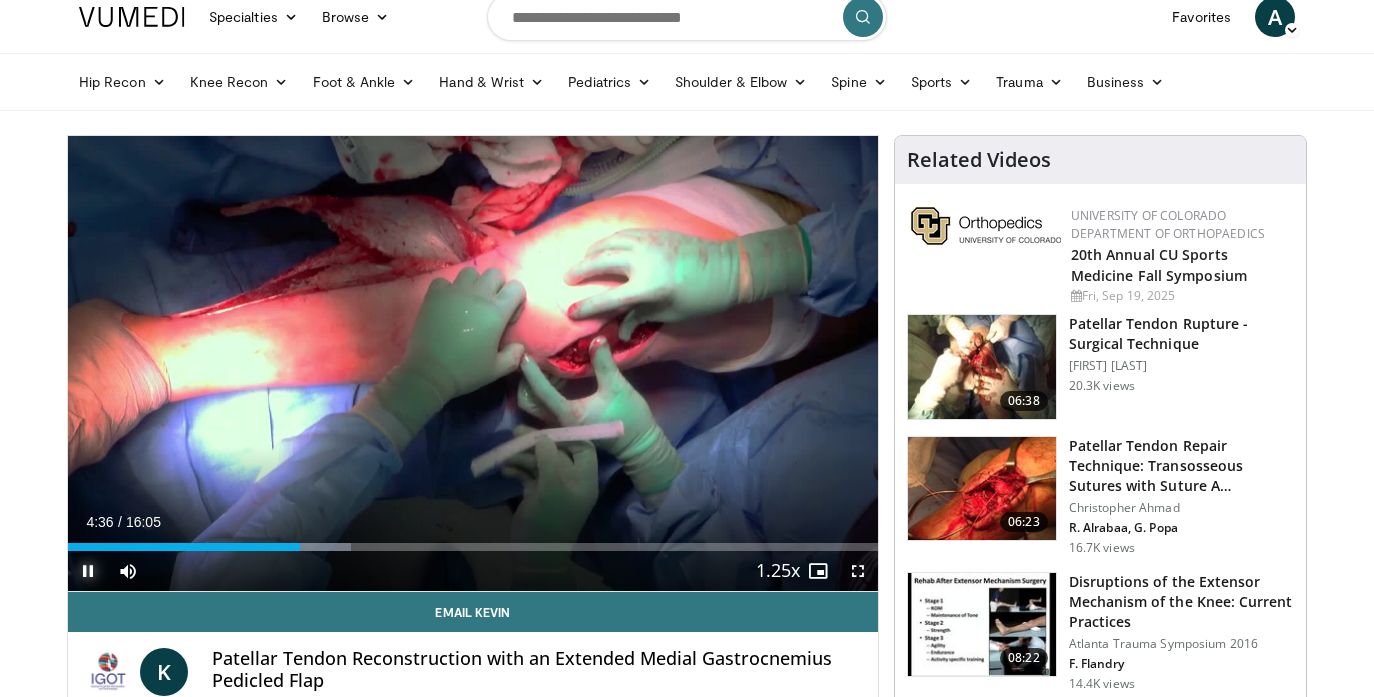 click at bounding box center [88, 571] 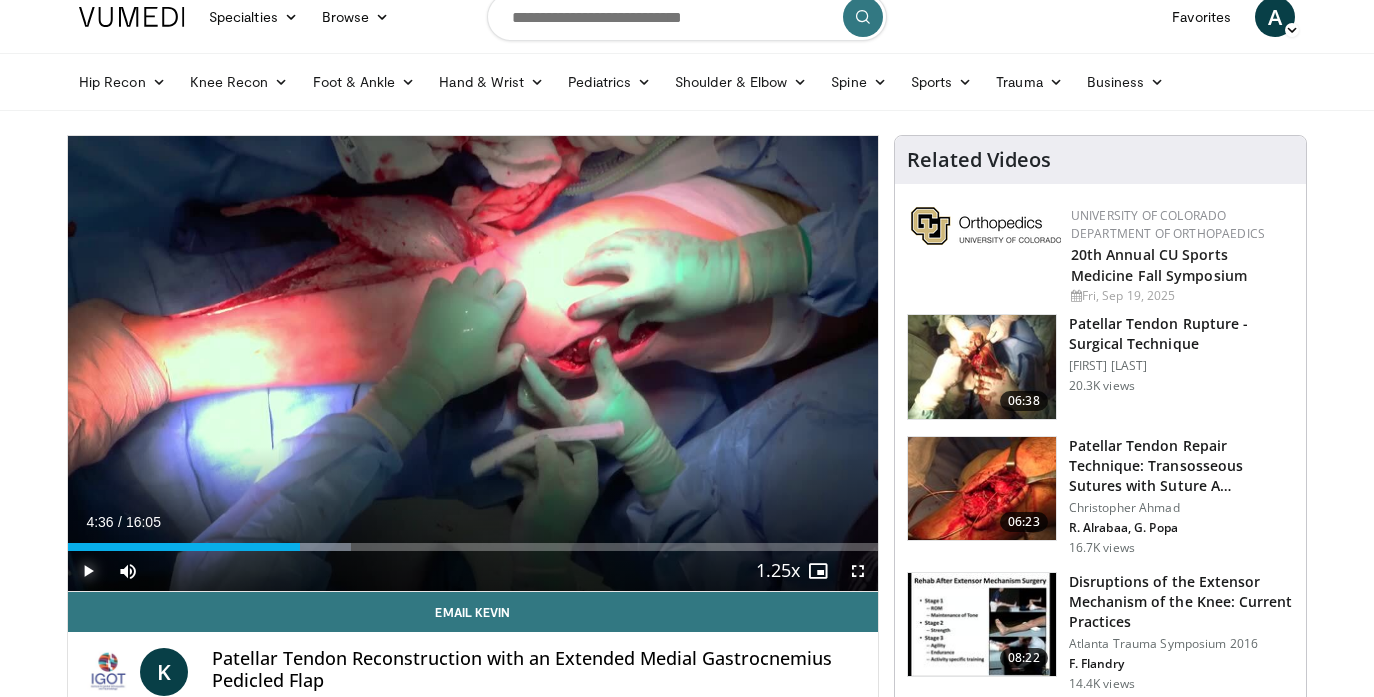 click at bounding box center (88, 571) 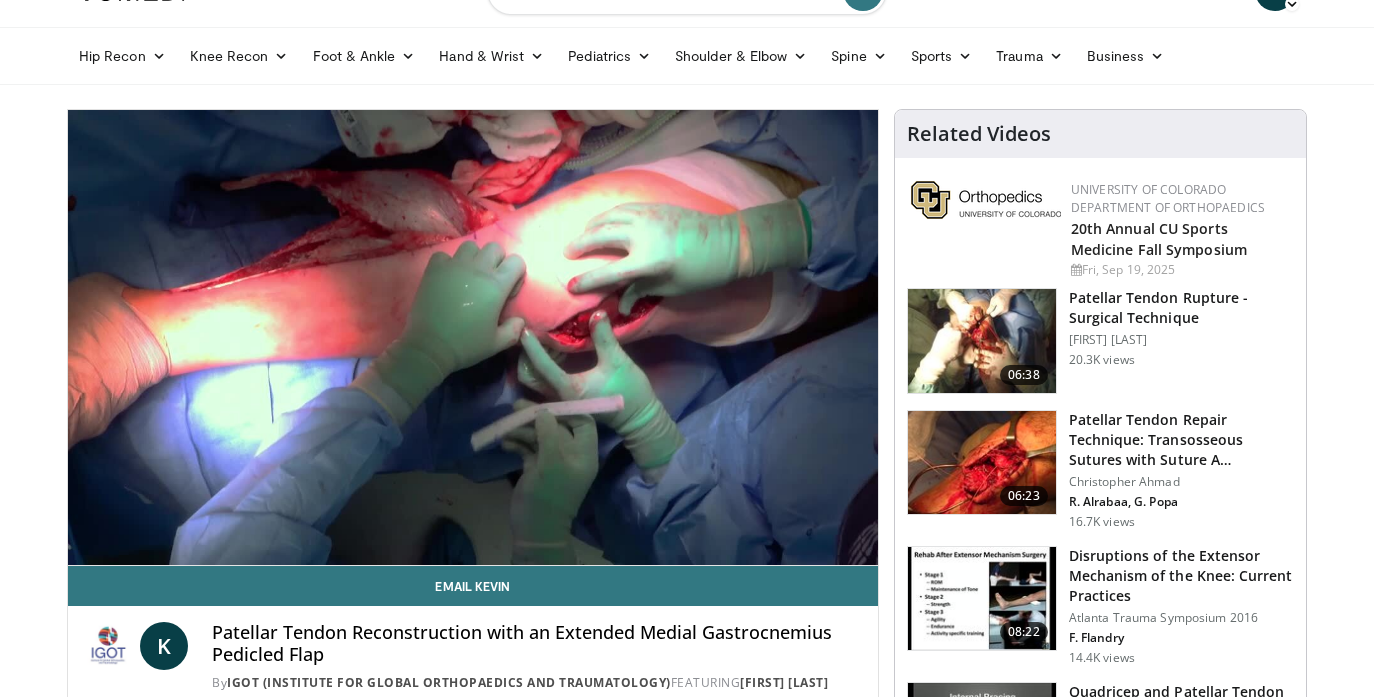 scroll, scrollTop: 52, scrollLeft: 0, axis: vertical 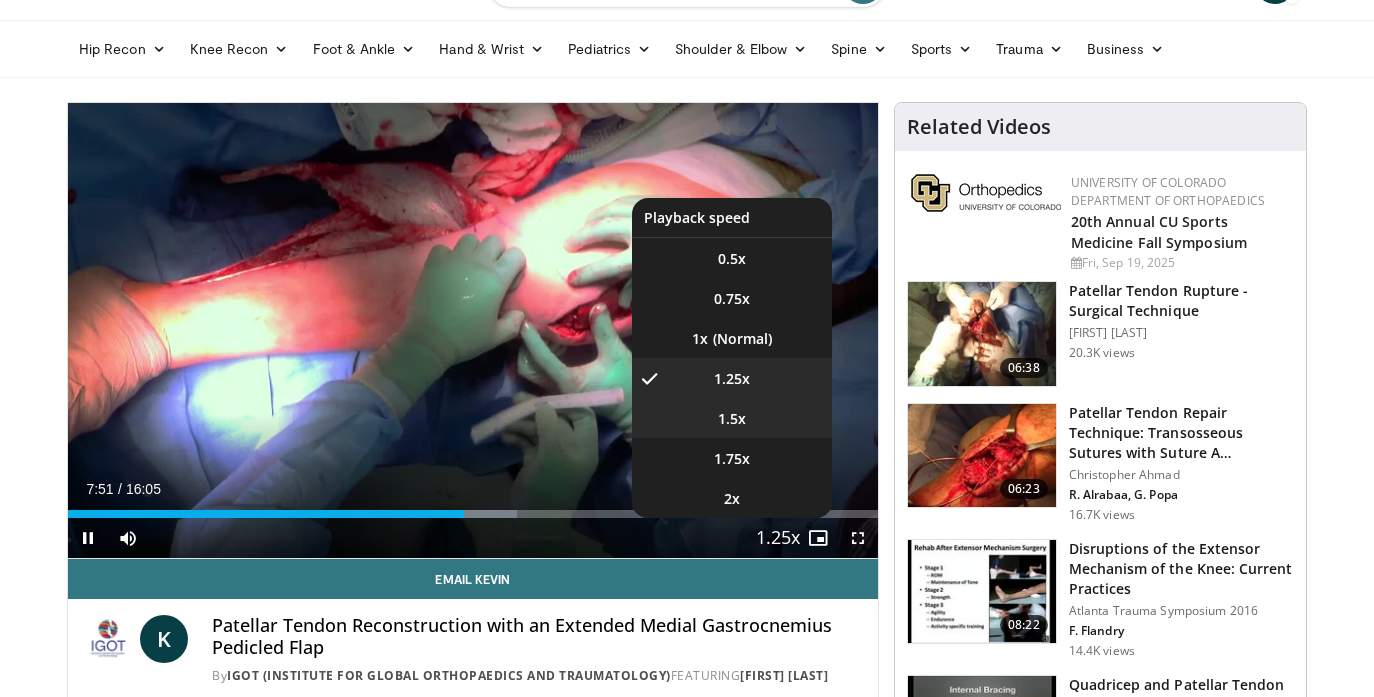 click on "1.5x" at bounding box center [732, 419] 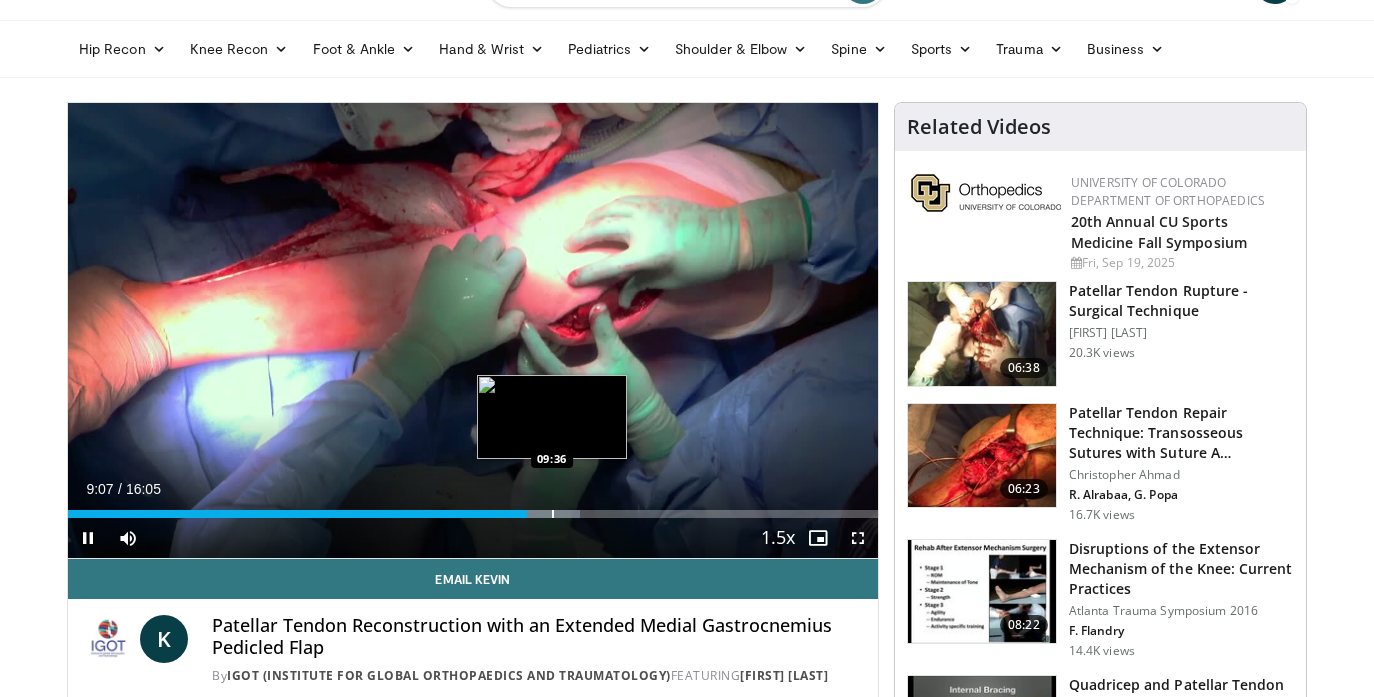 click at bounding box center [553, 514] 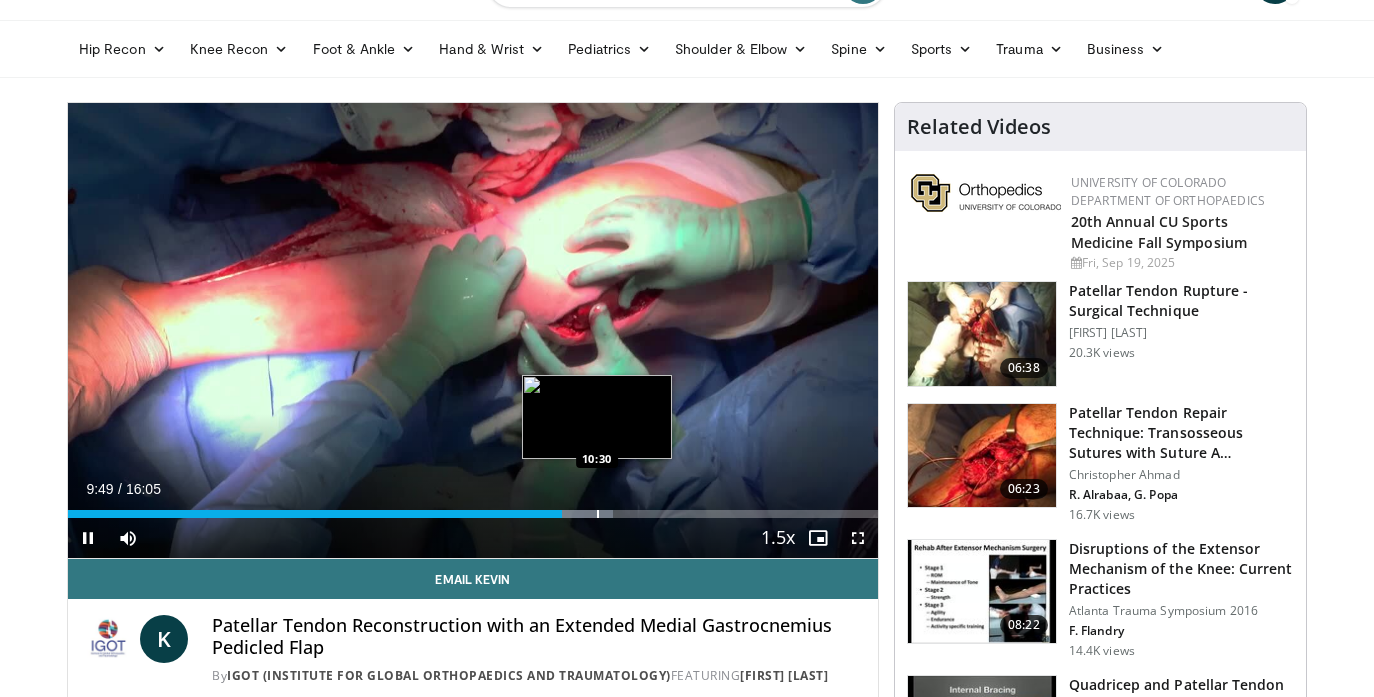 click at bounding box center [598, 514] 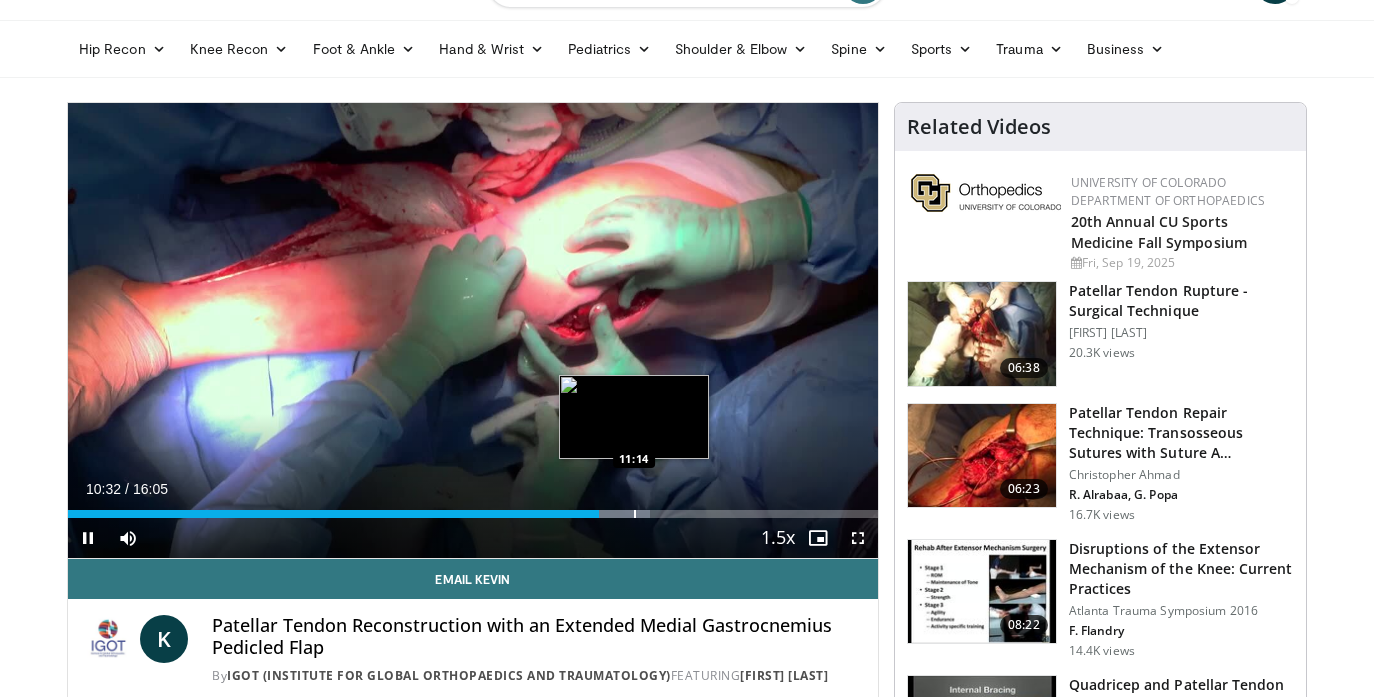 click on "Loaded :  71.94% 10:32 11:14" at bounding box center [473, 508] 